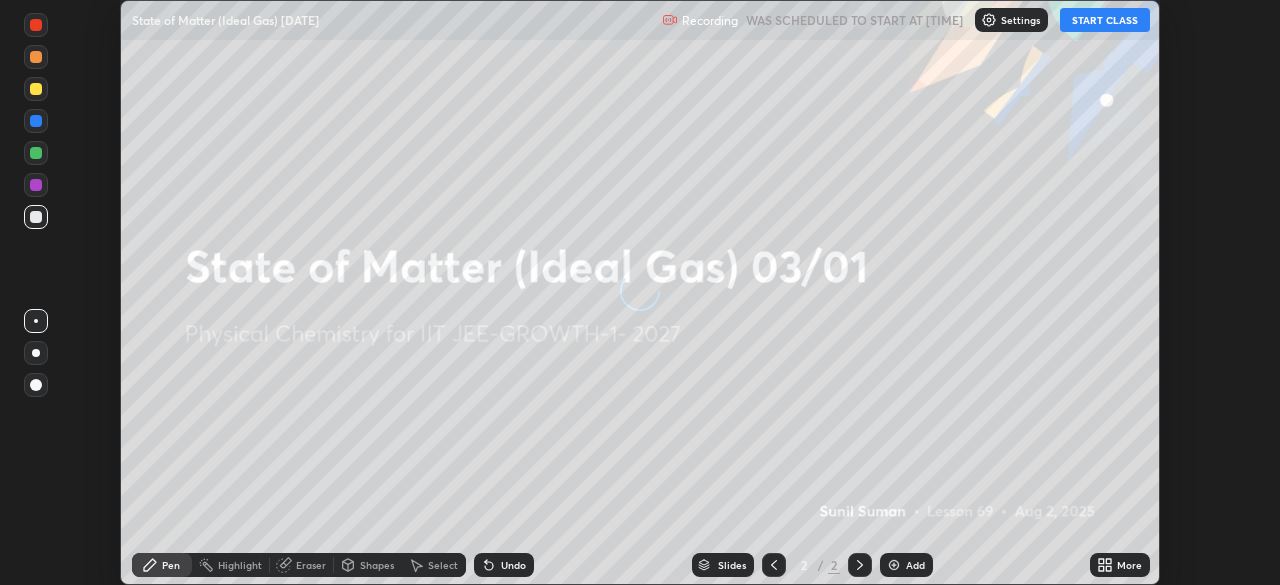 scroll, scrollTop: 0, scrollLeft: 0, axis: both 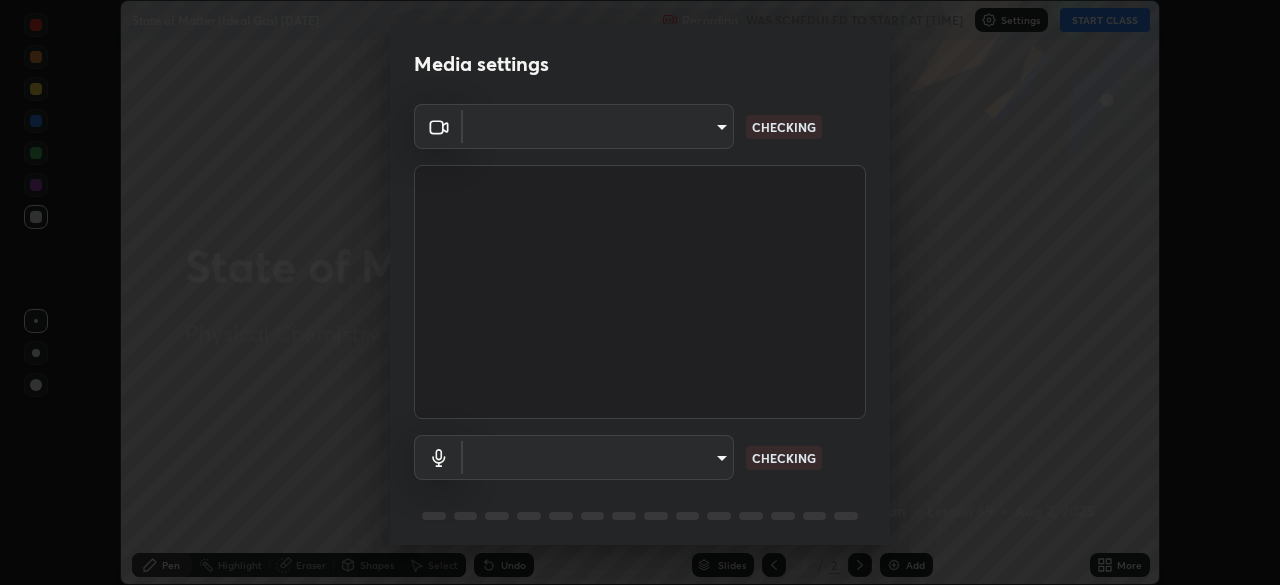 type on "[HASH]" 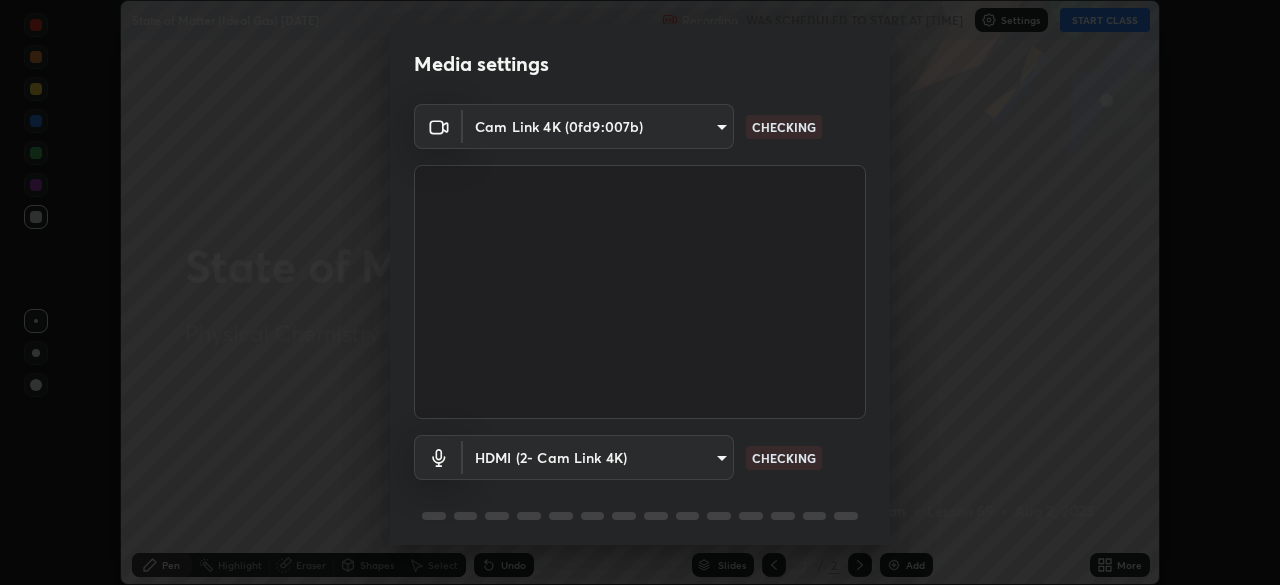 click on "Erase all State of Matter (Ideal Gas) [DATE] Recording WAS SCHEDULED TO START AT  [TIME] Settings START CLASS Setting up your live class State of Matter (Ideal Gas) [DATE] • L69 of Physical Chemistry for IIT JEE-GROWTH-1- 2027 [PERSON] Pen Highlight Eraser Shapes Select Undo Slides 2 / 2 Add More No doubts shared Encourage your learners to ask a doubt for better clarity Report an issue Reason for reporting Buffering Chat not working Audio - Video sync issue Educator video quality low ​ Attach an image Report Media settings Cam Link 4K (0fd9:007b) [HASH] WORKING HDMI (2- Cam Link 4K) [HASH] CHECKING 1 / 5 Next" at bounding box center [640, 292] 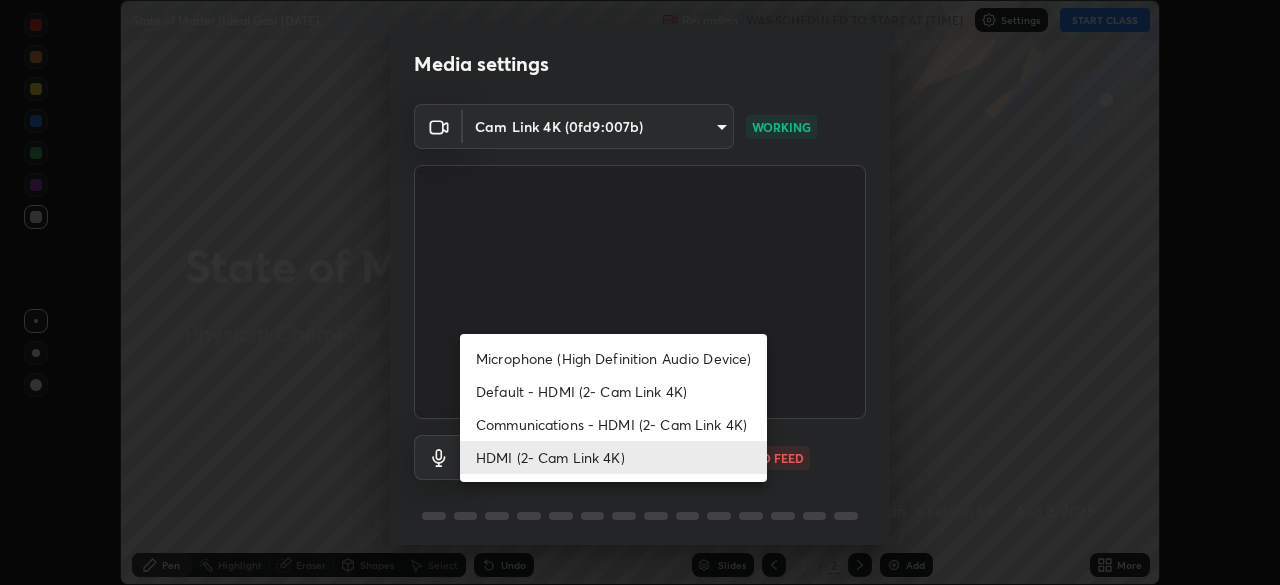 click on "Communications - HDMI (2- Cam Link 4K)" at bounding box center [613, 424] 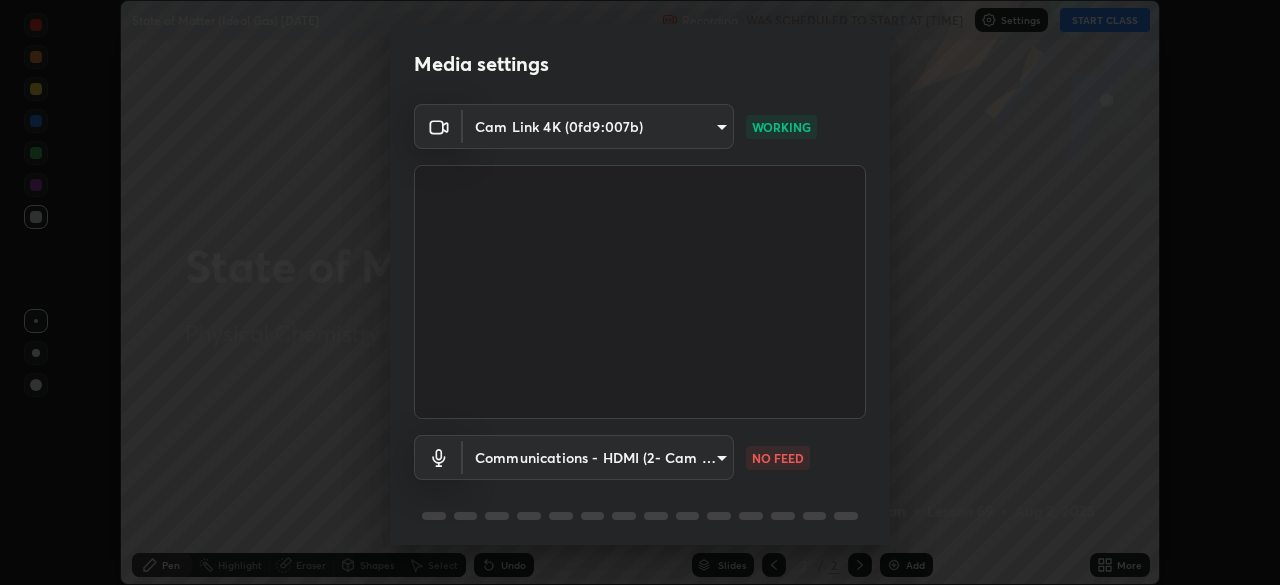 click on "Erase all State of Matter (Ideal Gas) [DATE] Recording WAS SCHEDULED TO START AT  [TIME] Settings START CLASS Setting up your live class State of Matter (Ideal Gas) [DATE] • L69 of Physical Chemistry for IIT JEE-GROWTH-1- 2027 [PERSON] Pen Highlight Eraser Shapes Select Undo Slides 2 / 2 Add More No doubts shared Encourage your learners to ask a doubt for better clarity Report an issue Reason for reporting Buffering Chat not working Audio - Video sync issue Educator video quality low ​ Attach an image Report Media settings Cam Link 4K (0fd9:007b) [HASH] WORKING Communications - HDMI (2- Cam Link 4K) communications NO FEED 1 / 5 Next Microphone (High Definition Audio Device) Default - HDMI (2- Cam Link 4K) Communications - HDMI (2- Cam Link 4K) HDMI (2- Cam Link 4K)" at bounding box center [640, 292] 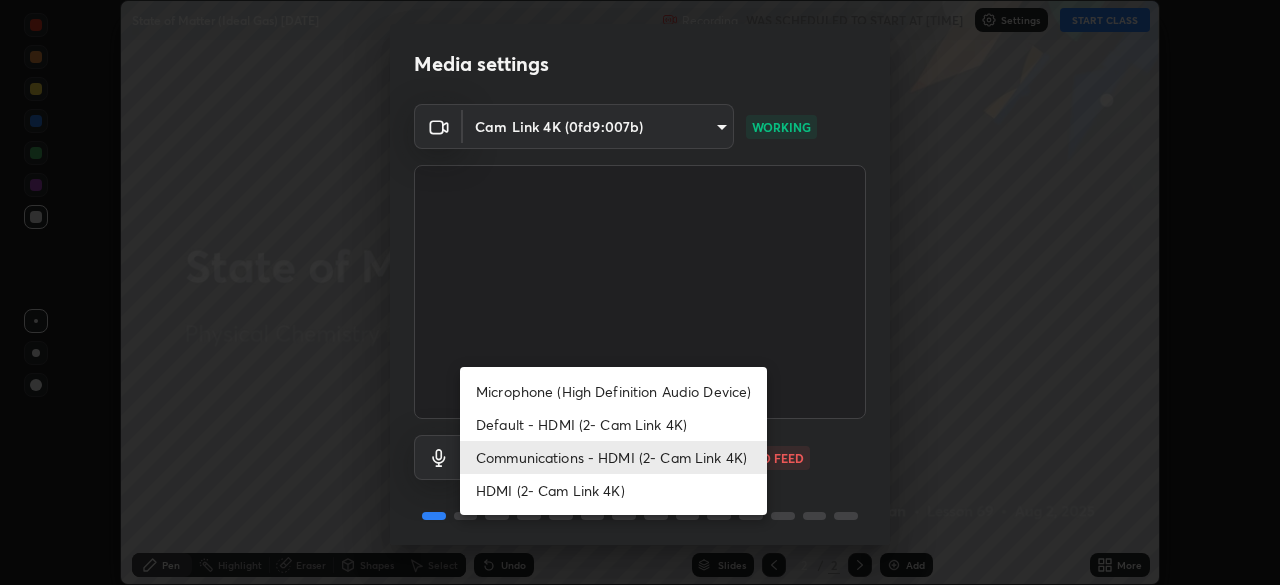 click on "HDMI (2- Cam Link 4K)" at bounding box center [613, 490] 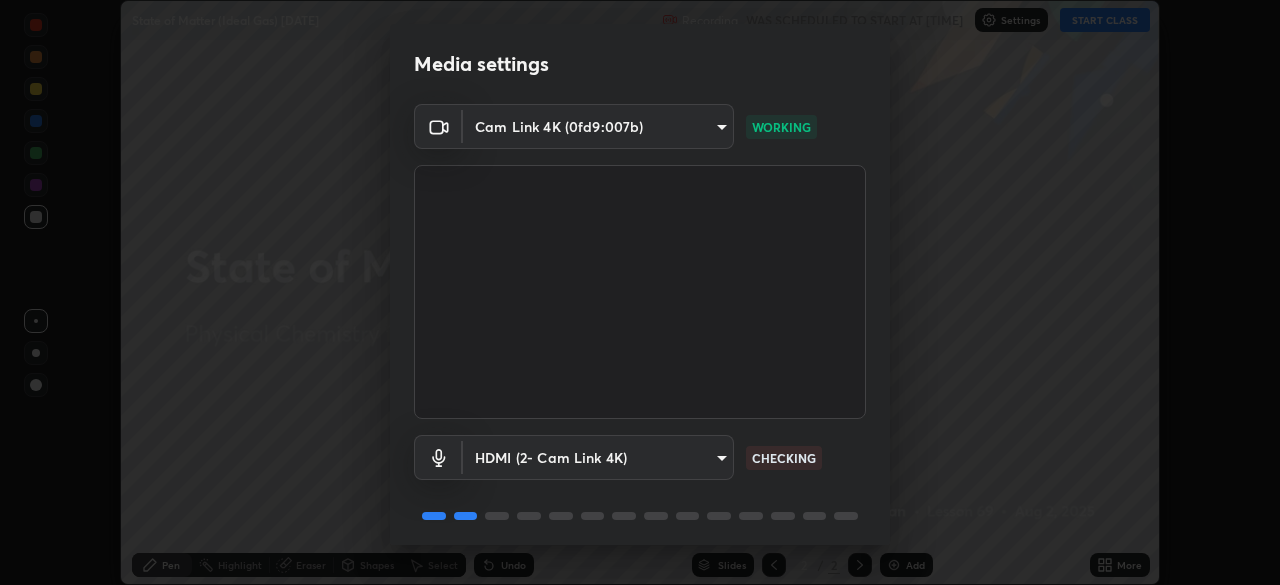 scroll, scrollTop: 71, scrollLeft: 0, axis: vertical 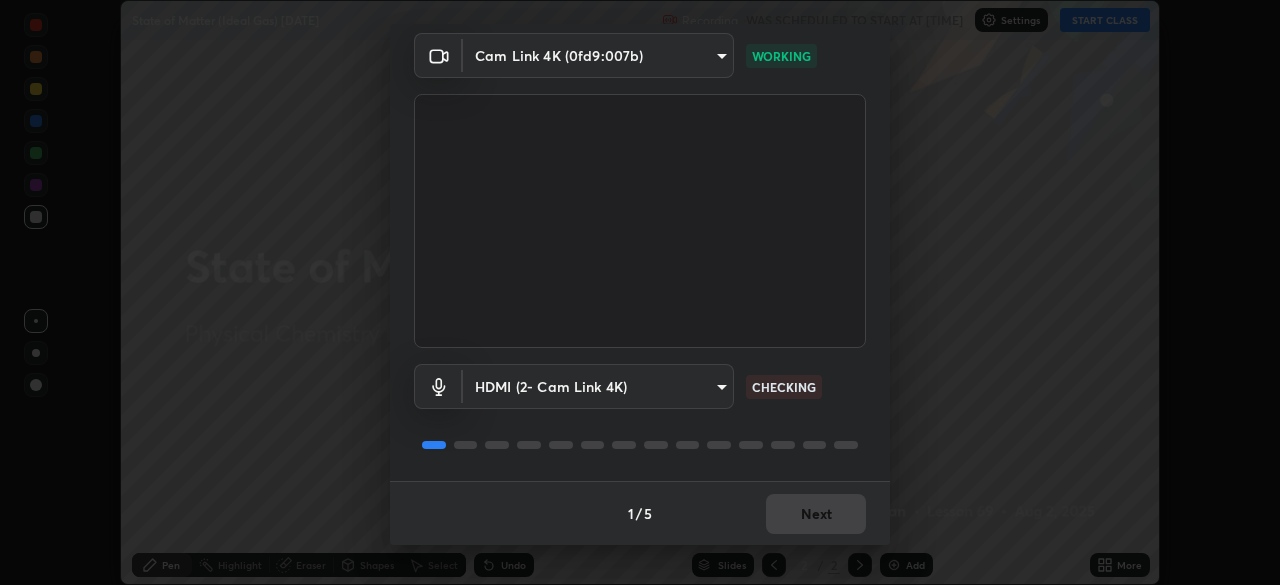 click on "1 / 5 Next" at bounding box center (640, 513) 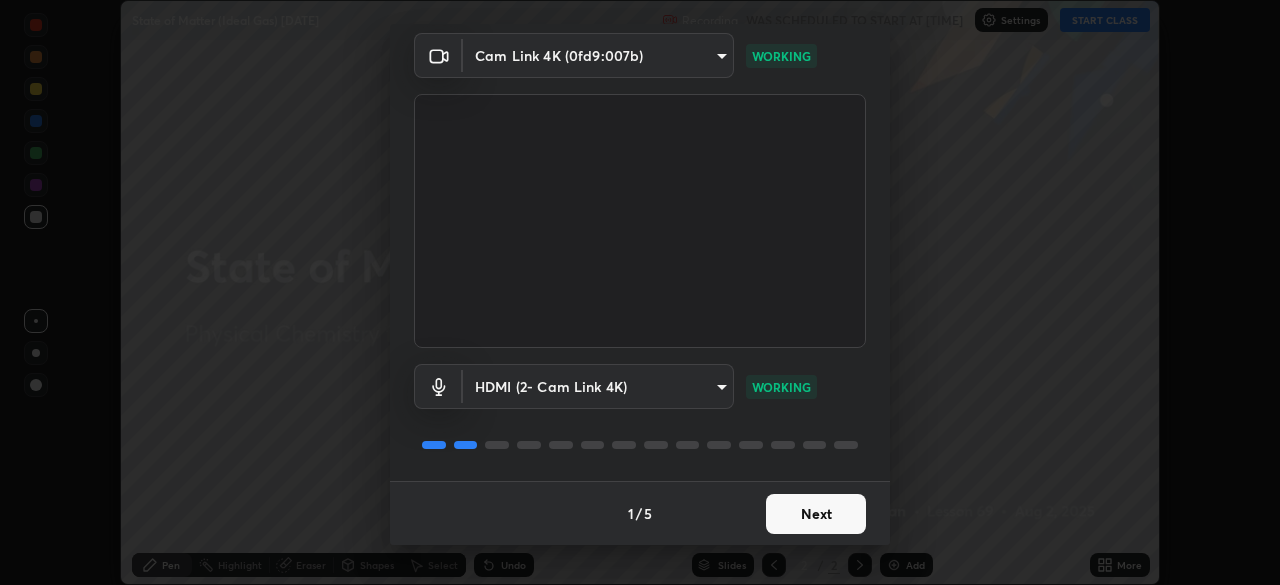 click on "Next" at bounding box center [816, 514] 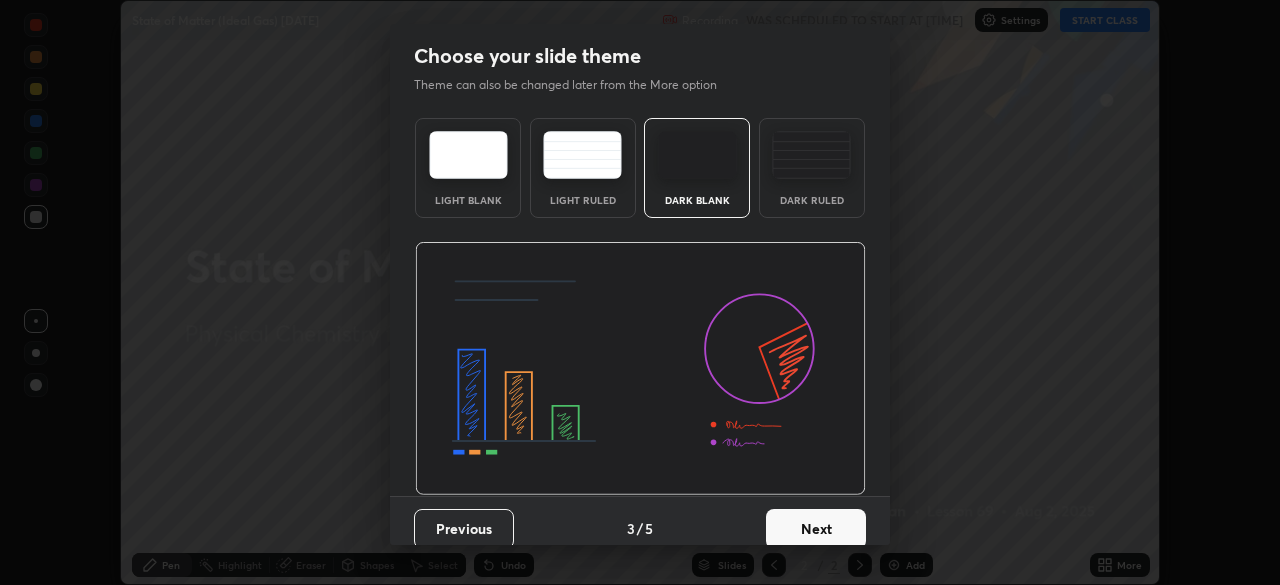 click on "Next" at bounding box center [816, 529] 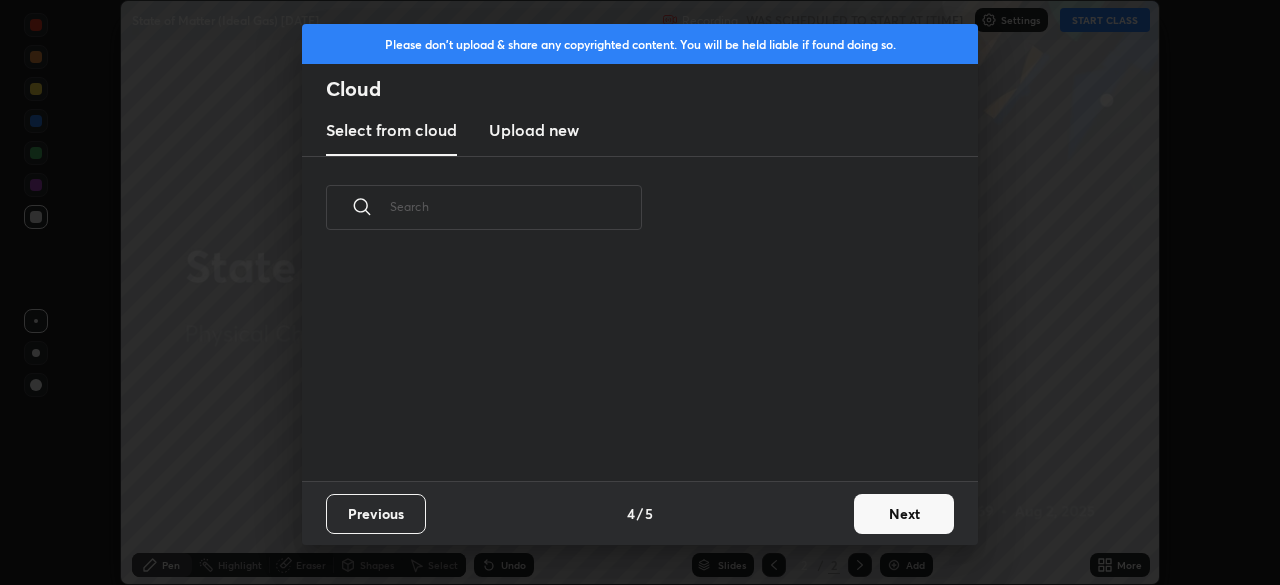 click on "Next" at bounding box center (904, 514) 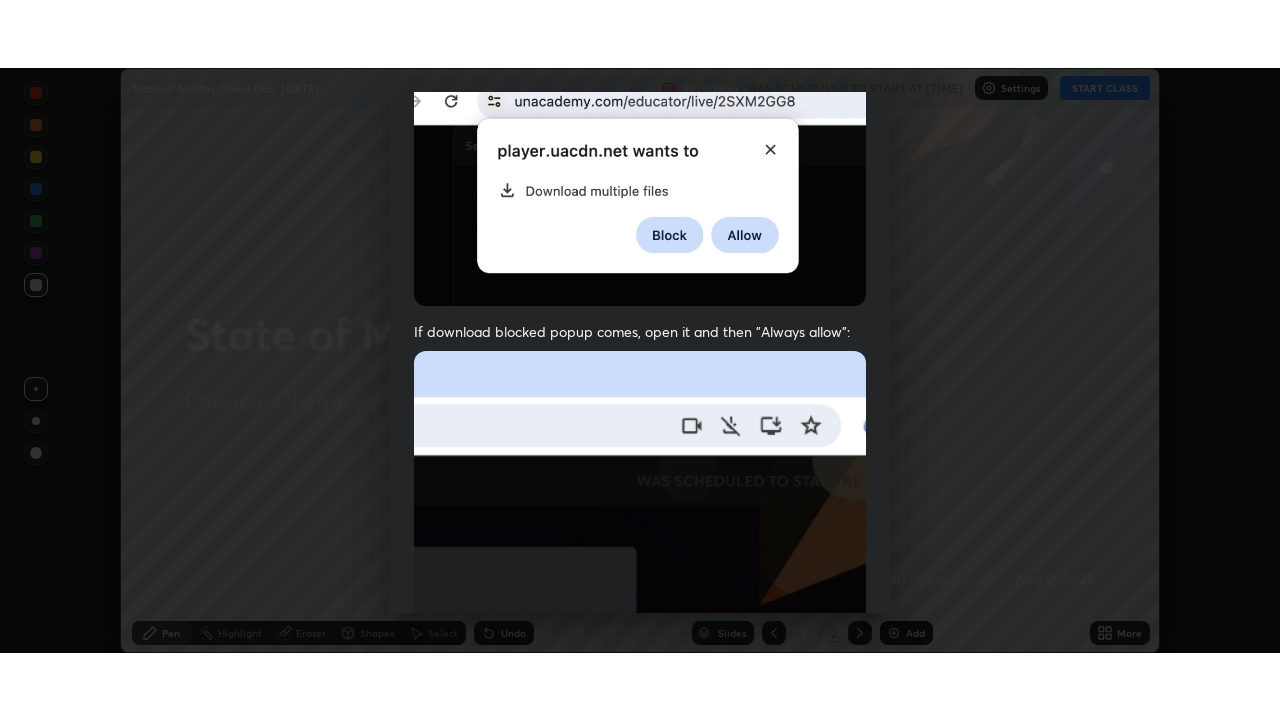 scroll, scrollTop: 479, scrollLeft: 0, axis: vertical 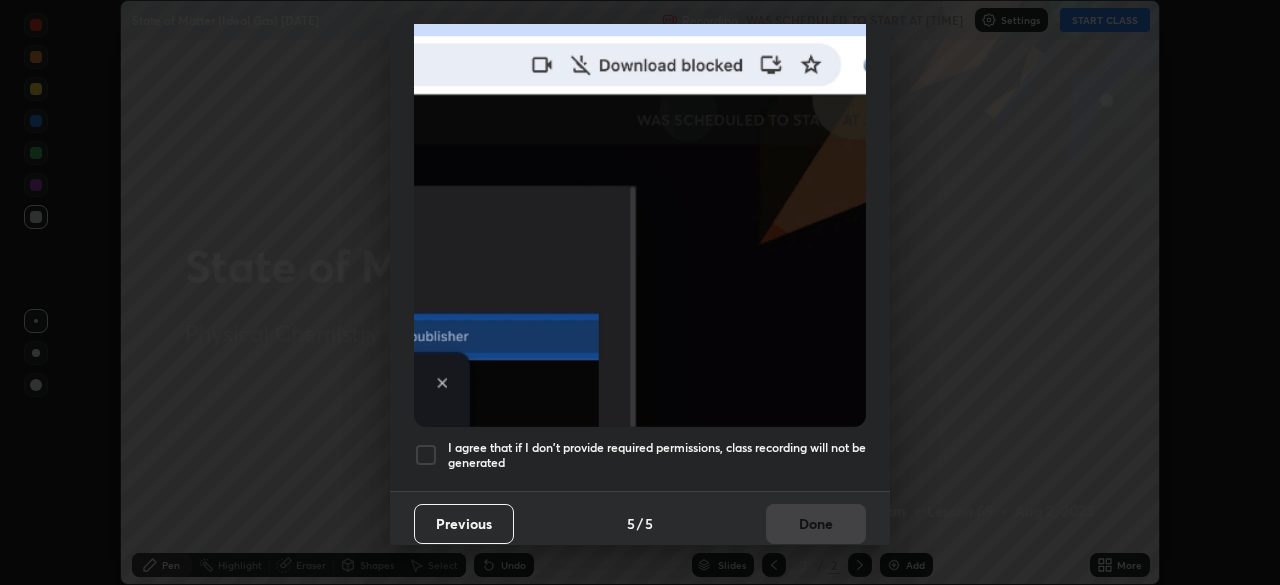 click at bounding box center (426, 455) 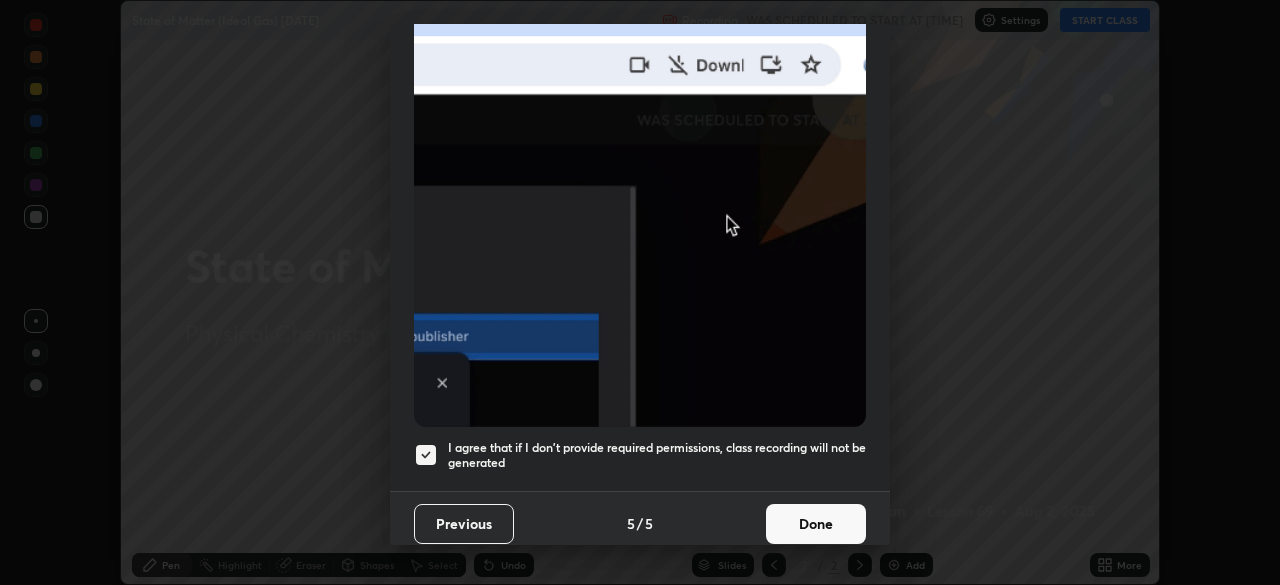 click on "Done" at bounding box center [816, 524] 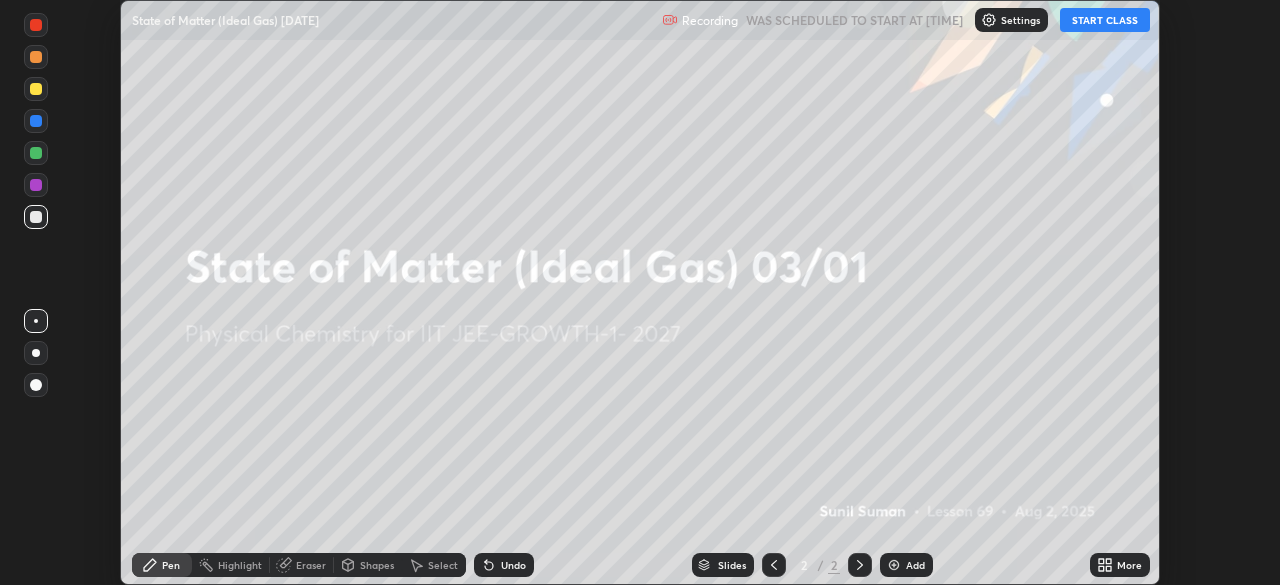 click 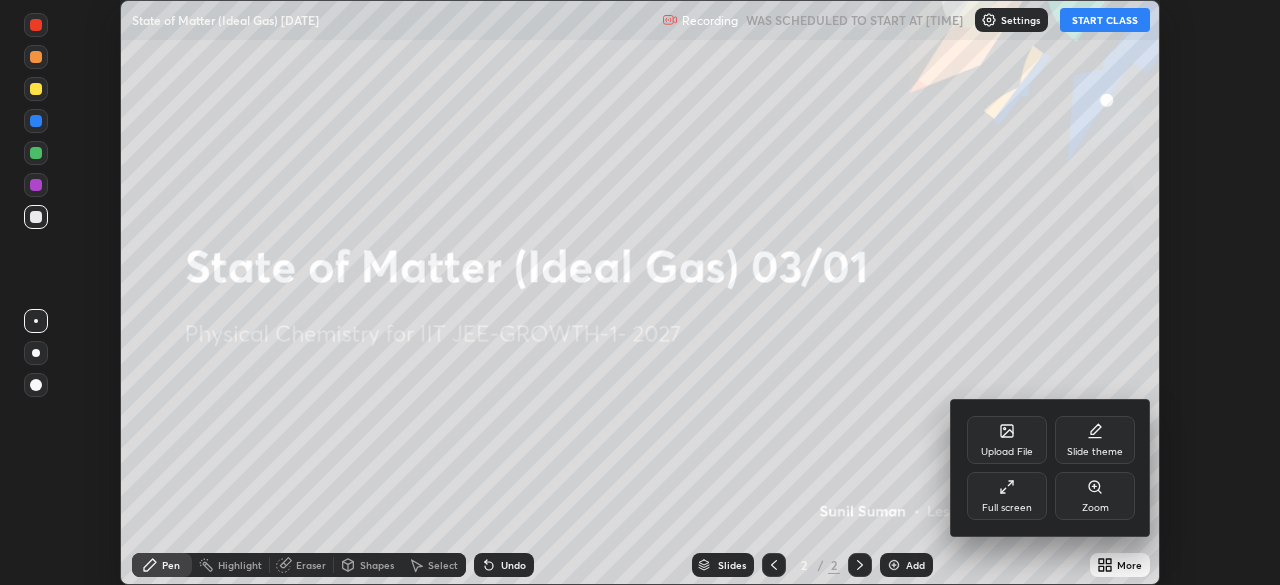 click on "Full screen" at bounding box center (1007, 496) 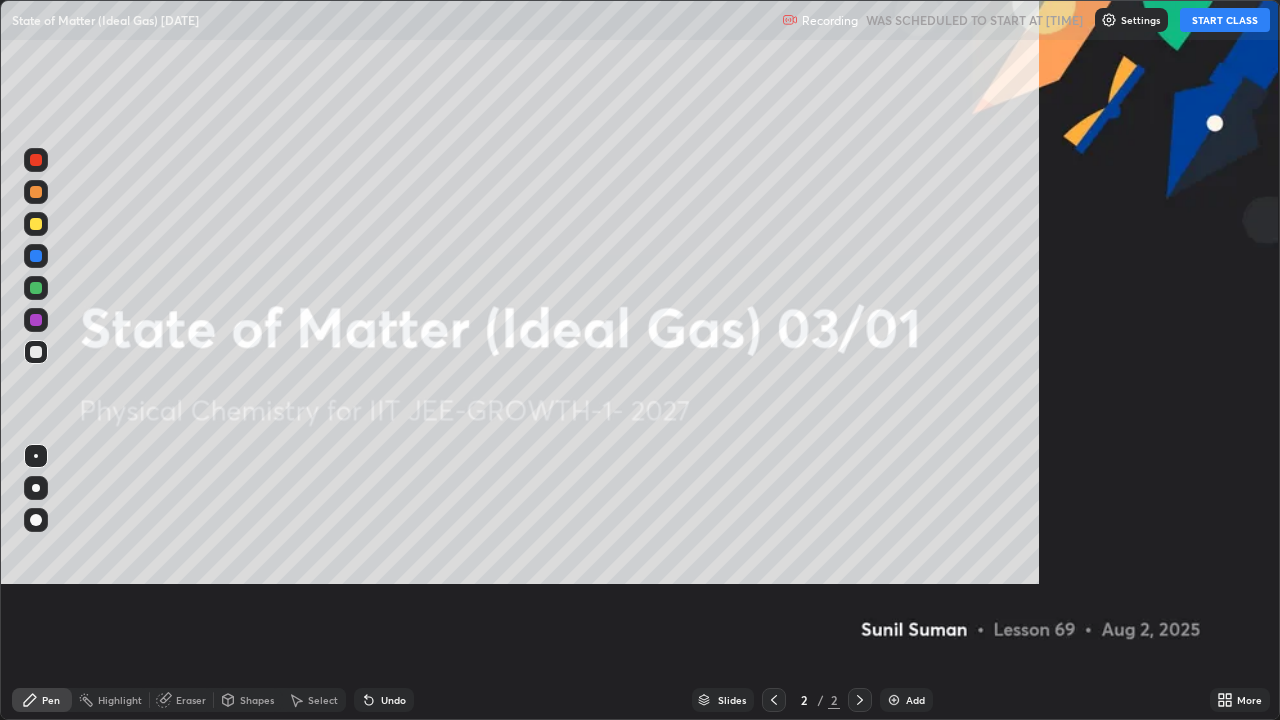 scroll, scrollTop: 99280, scrollLeft: 98720, axis: both 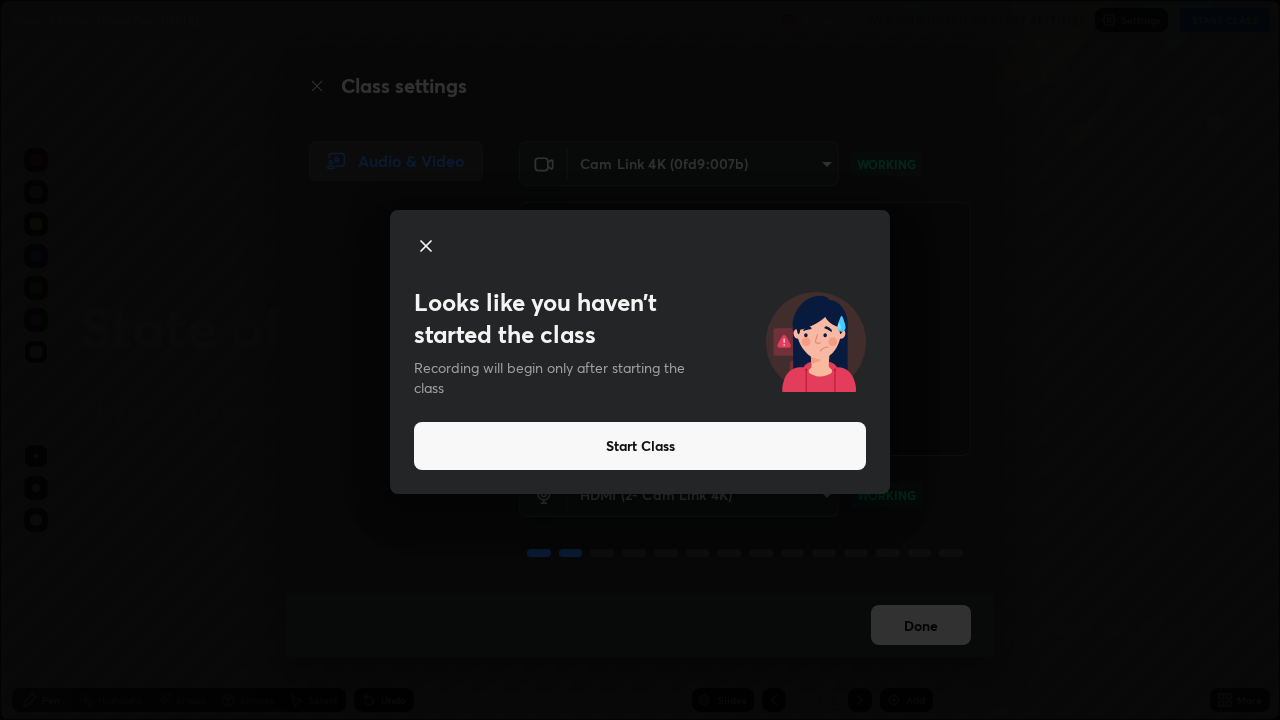 click at bounding box center (640, 248) 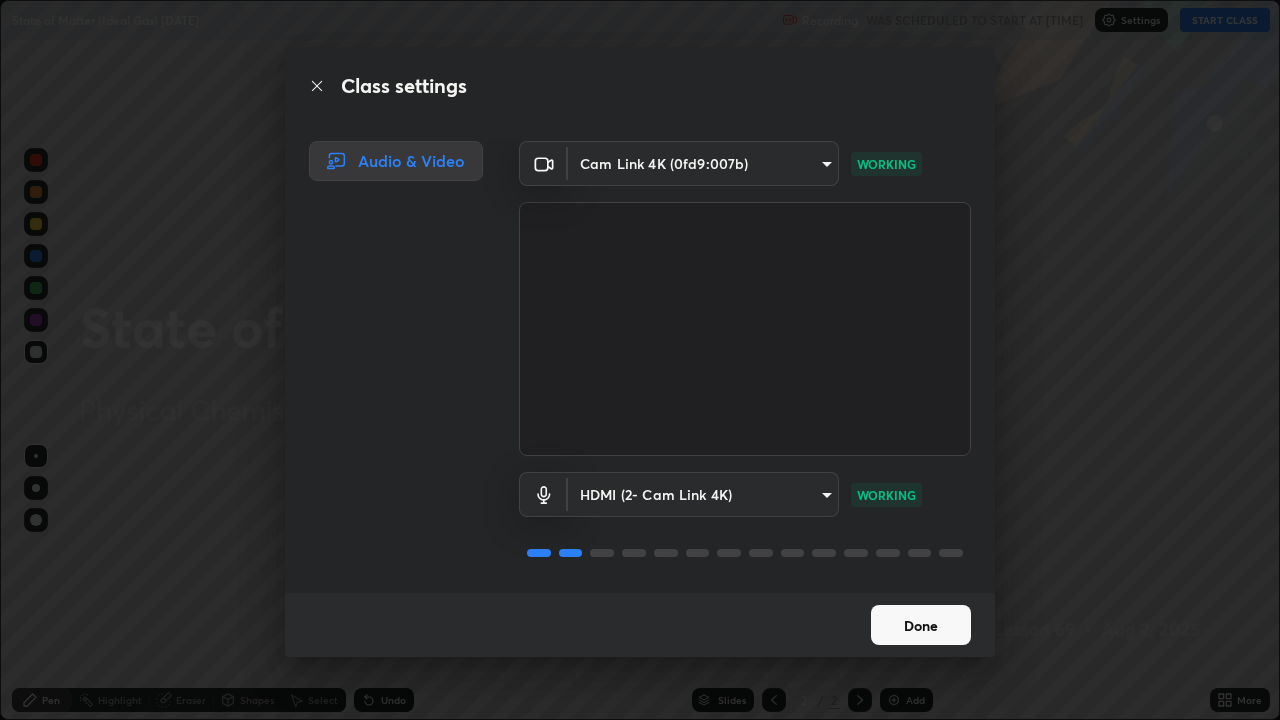 click on "Done" at bounding box center [921, 625] 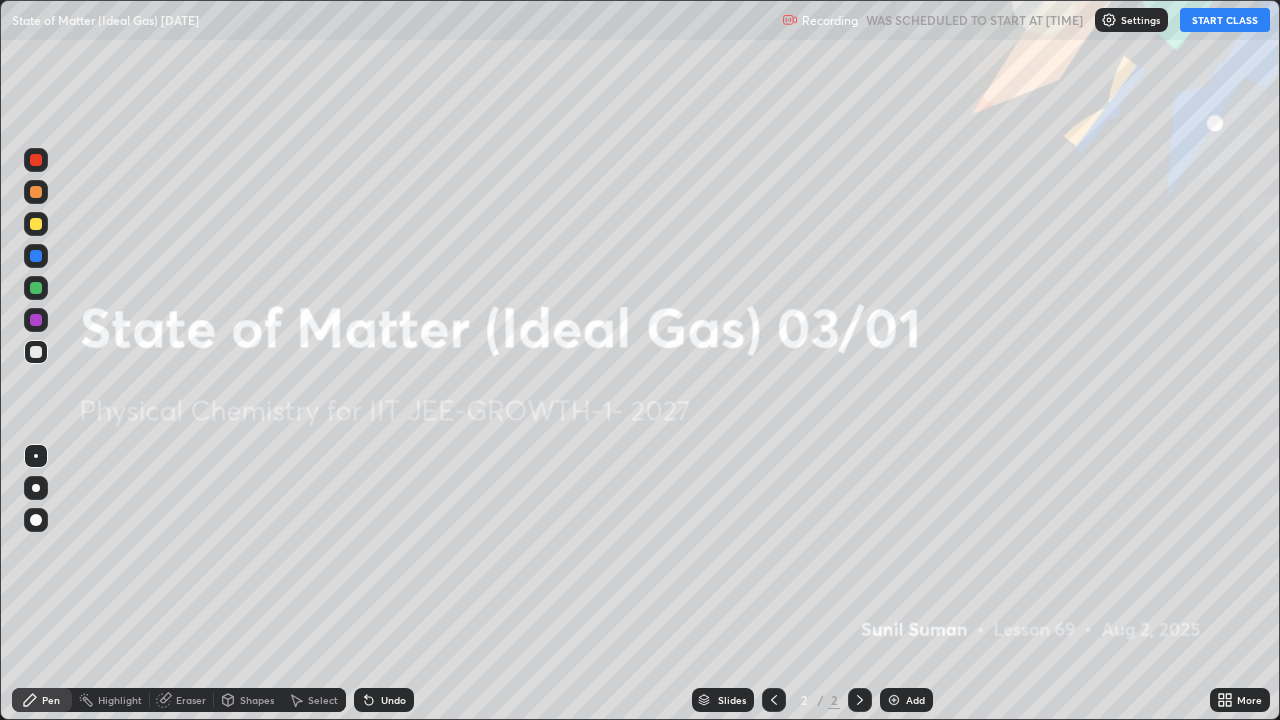 click on "Add" at bounding box center (906, 700) 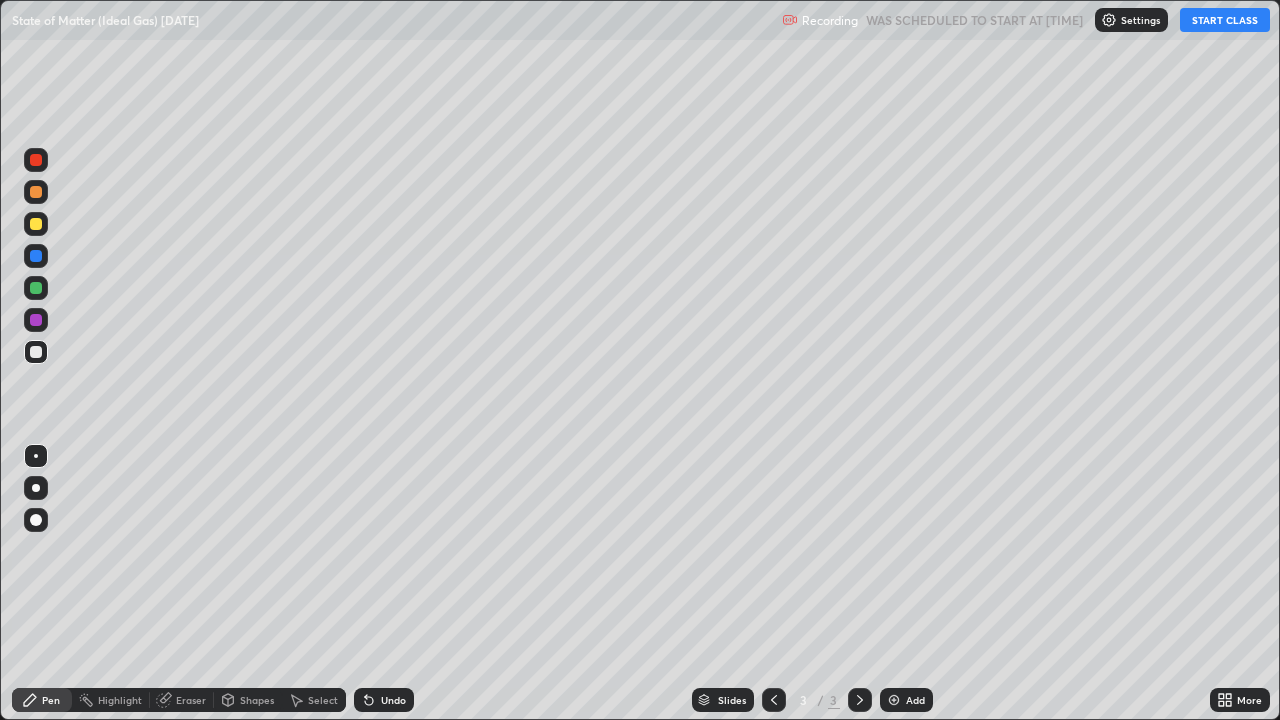 click on "START CLASS" at bounding box center (1225, 20) 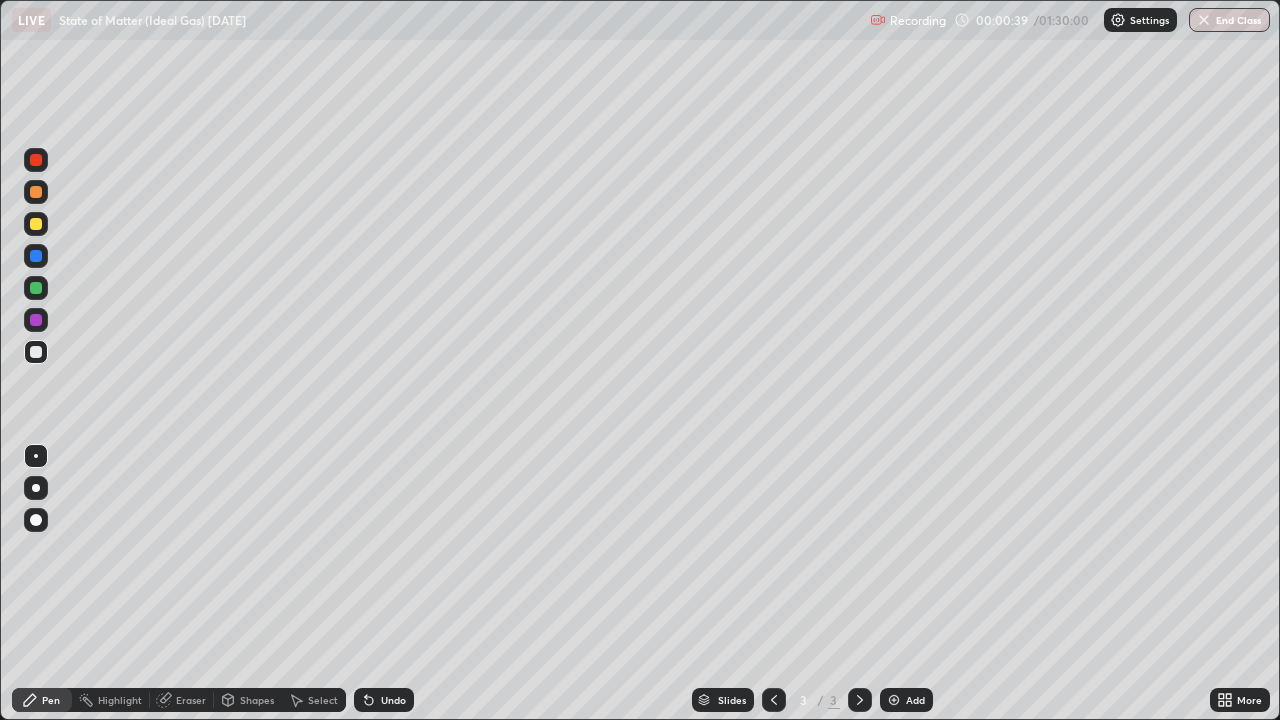 click 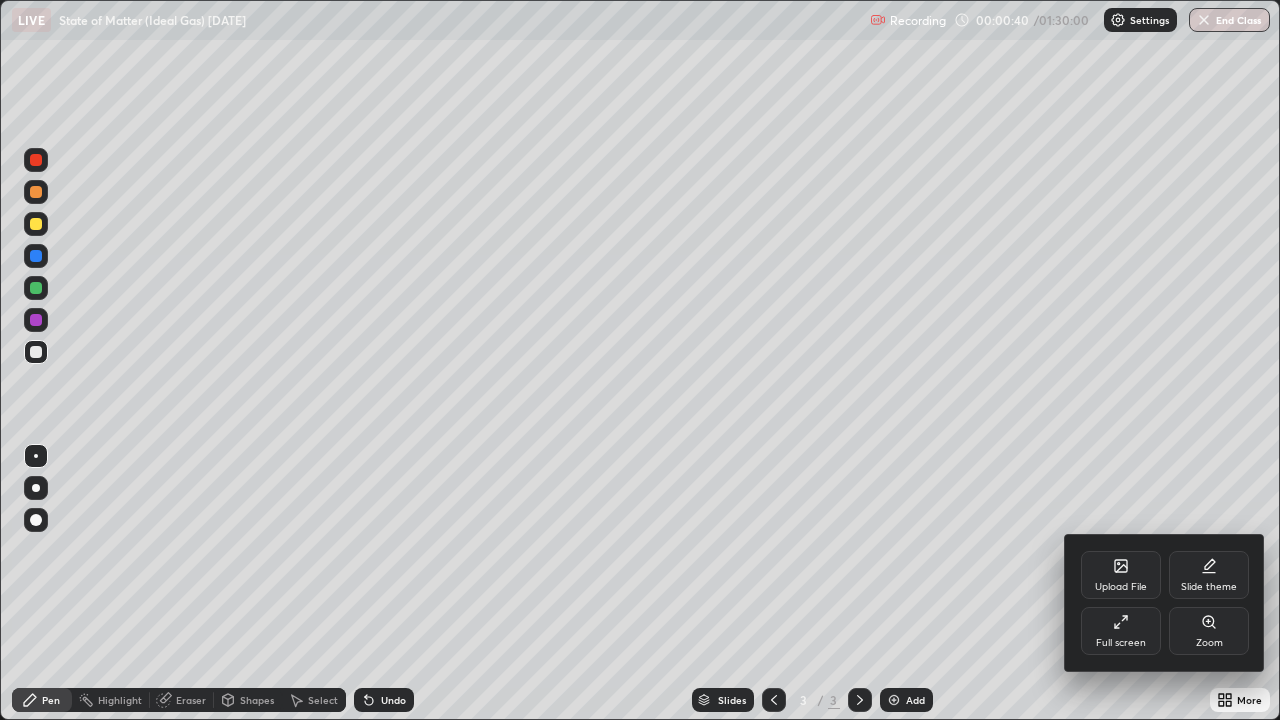 click on "Upload File" at bounding box center (1121, 575) 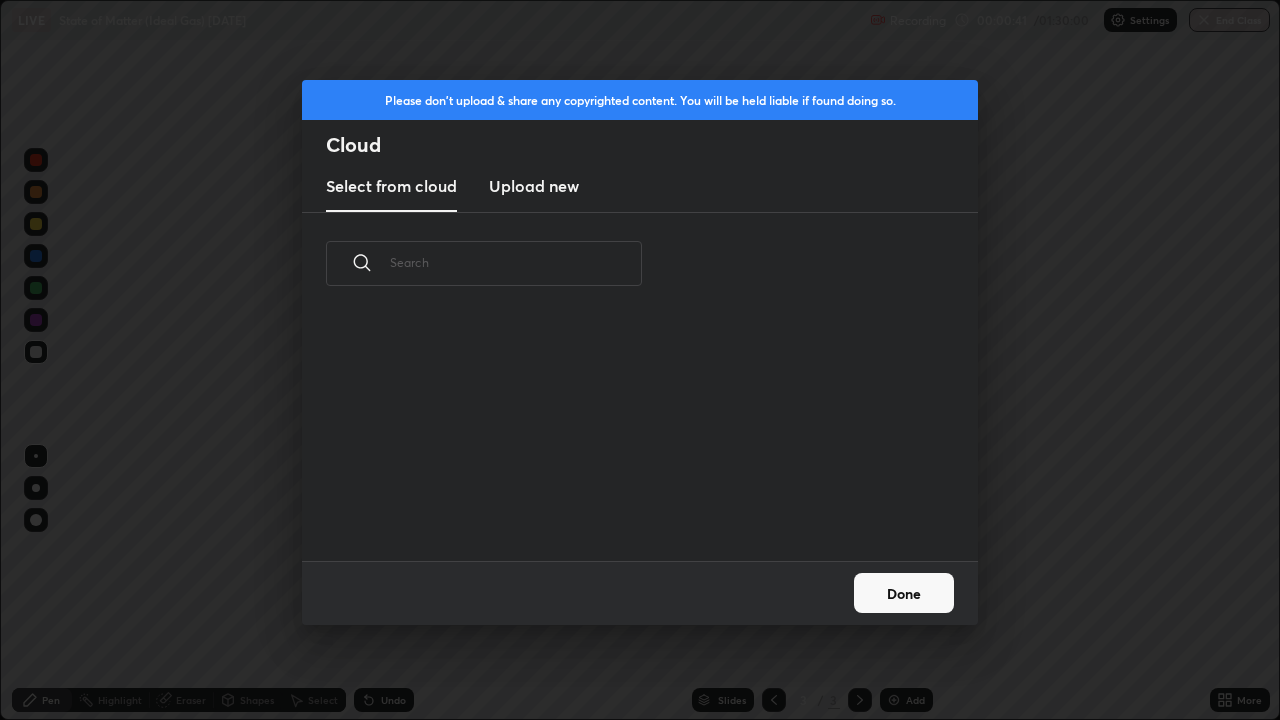 scroll, scrollTop: 246, scrollLeft: 642, axis: both 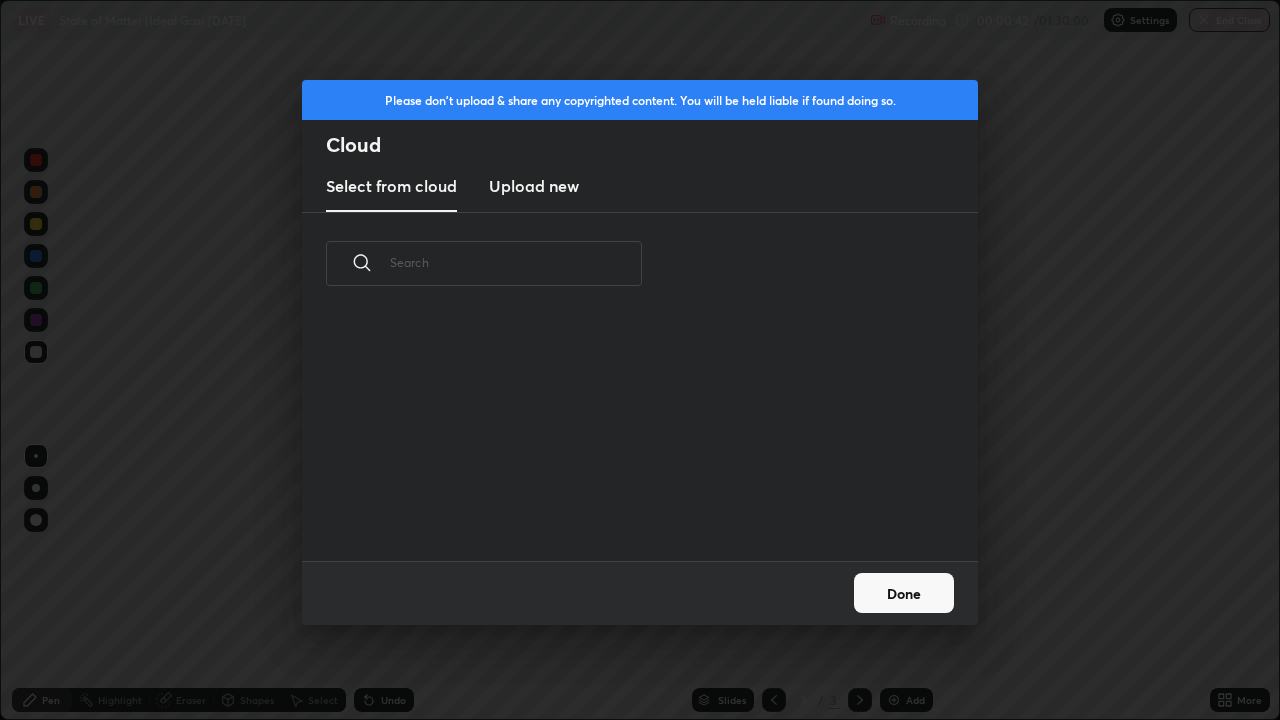 click on "Upload new" at bounding box center (534, 187) 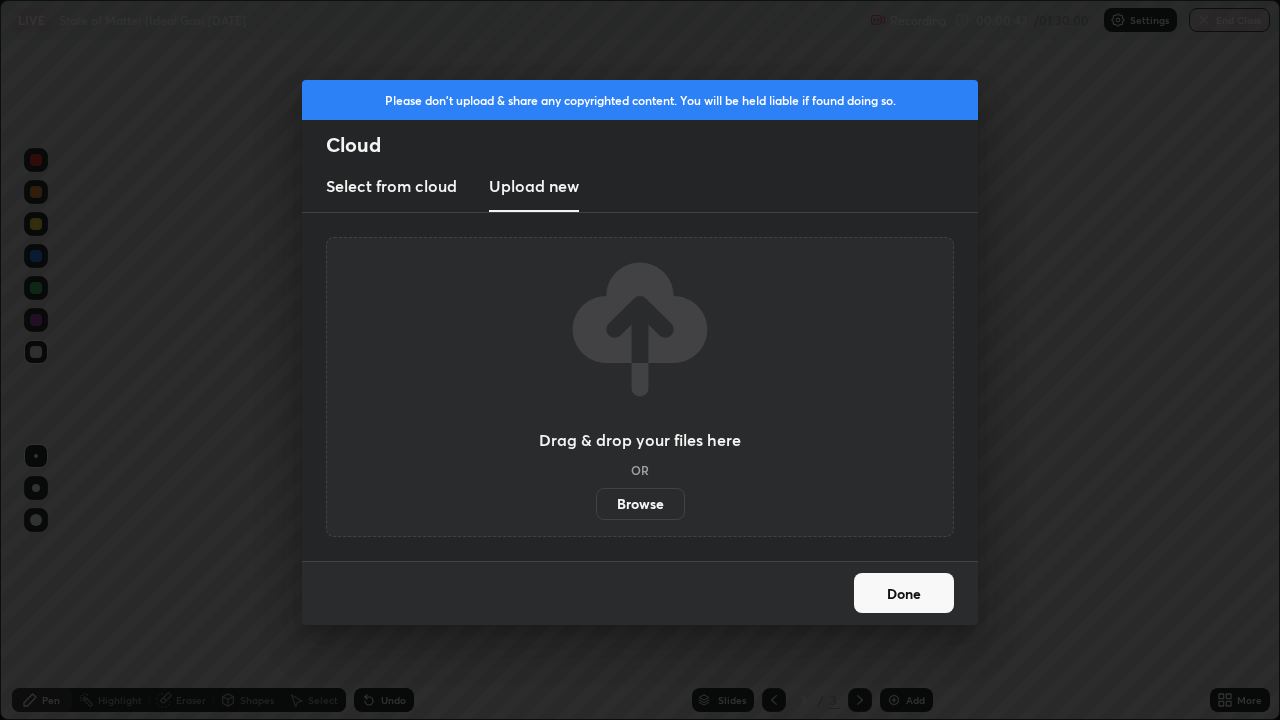click on "Browse" at bounding box center (640, 504) 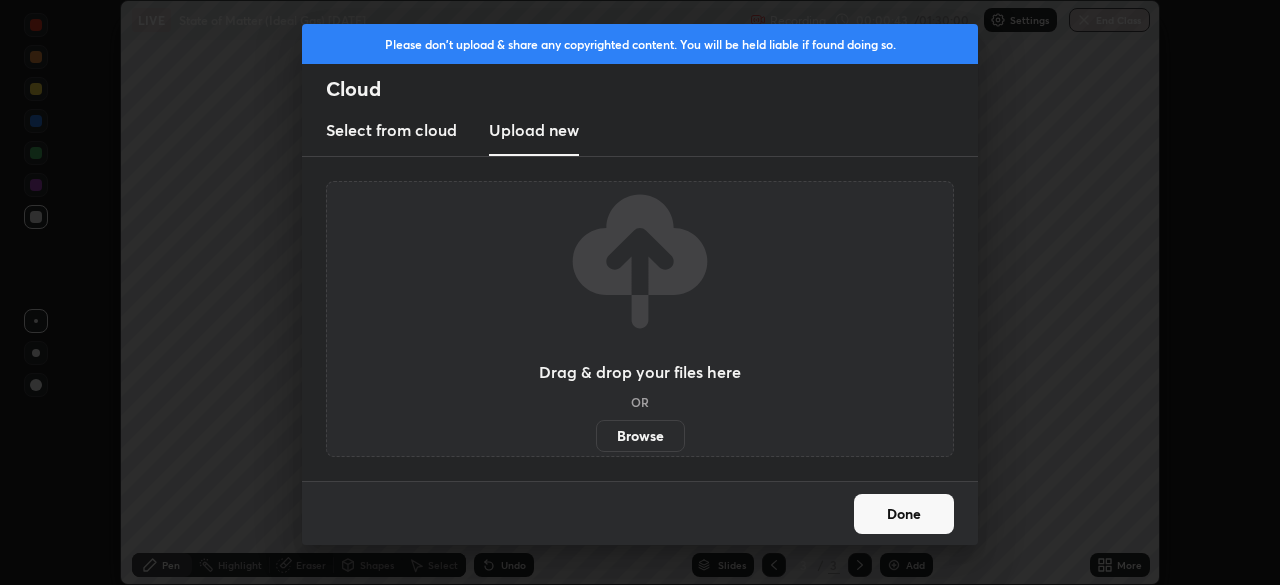 scroll, scrollTop: 585, scrollLeft: 1280, axis: both 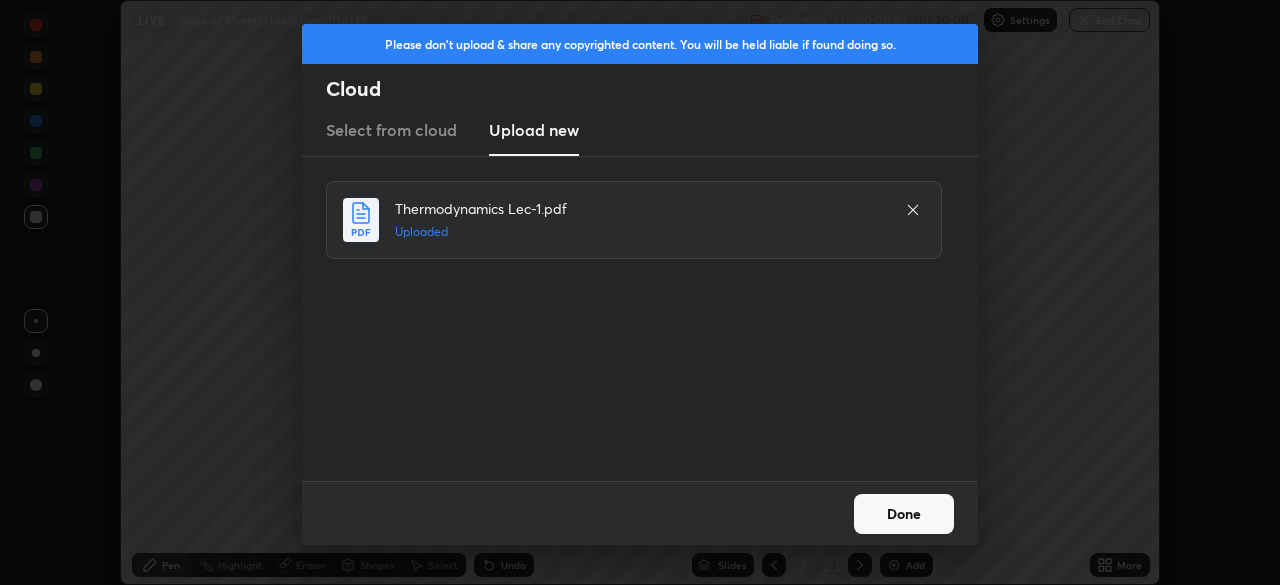 click on "Done" at bounding box center (904, 514) 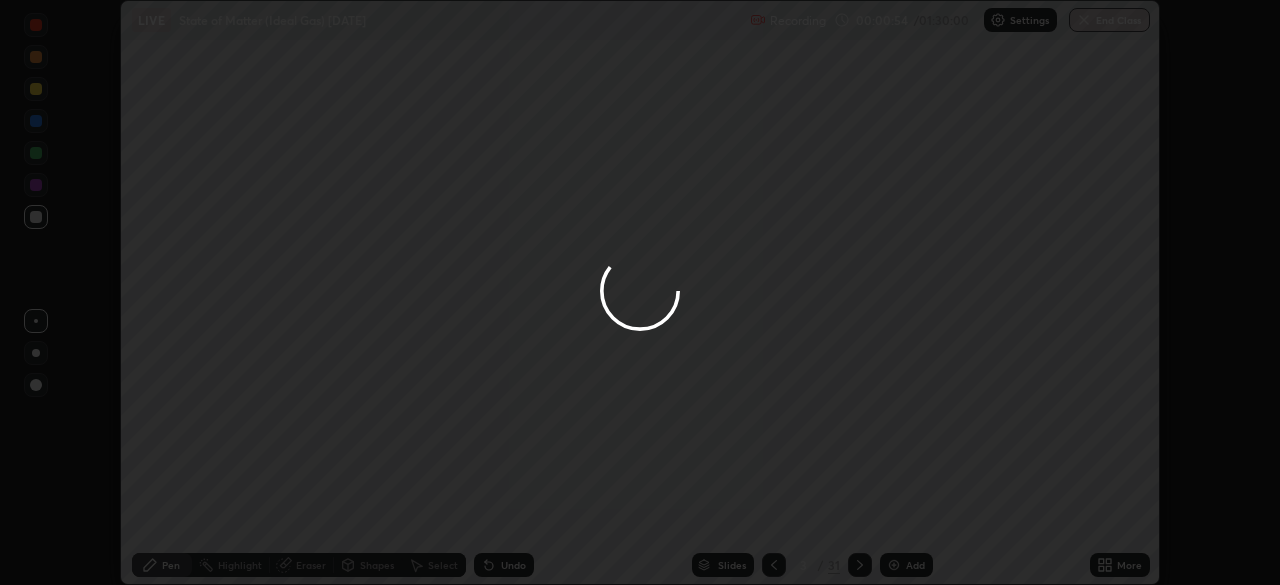 click 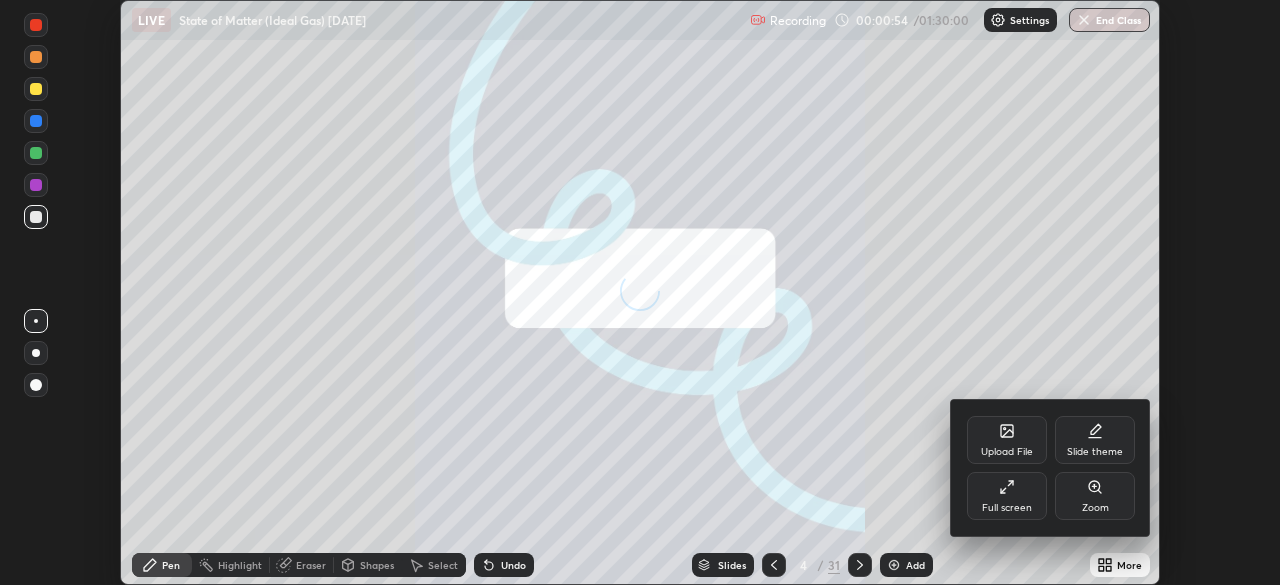 click on "Full screen" at bounding box center [1007, 496] 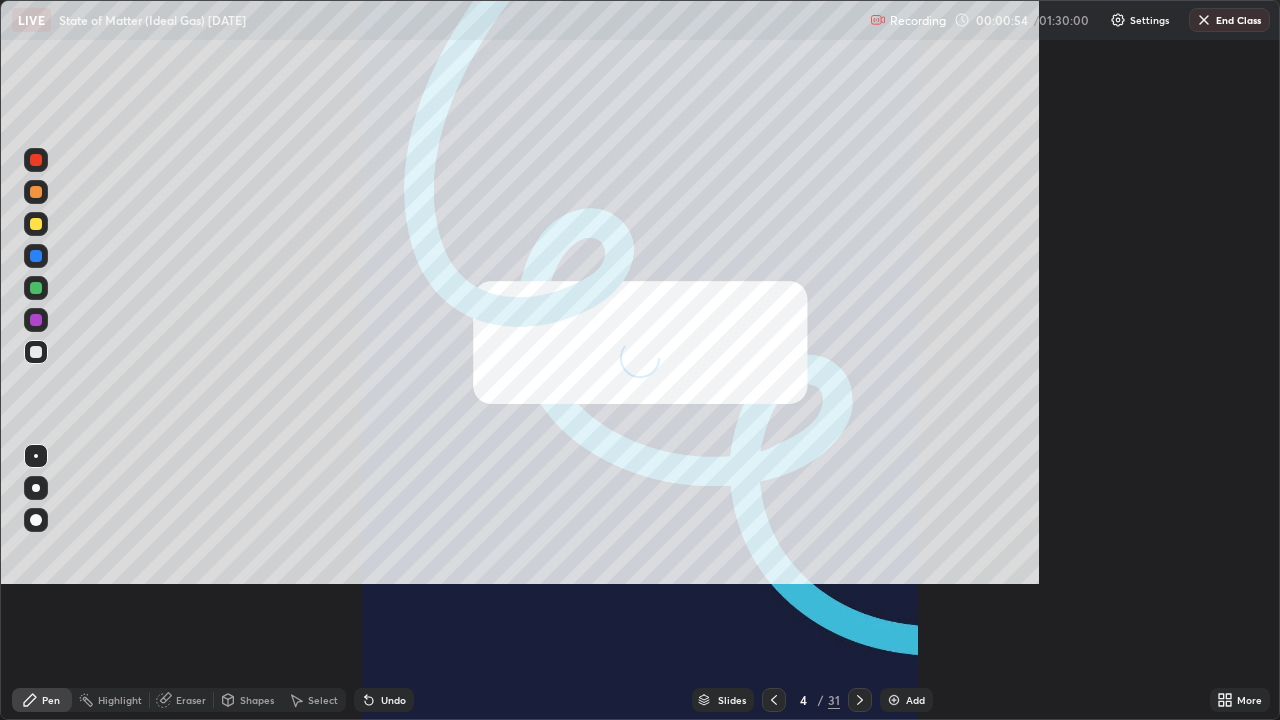 scroll, scrollTop: 99280, scrollLeft: 98720, axis: both 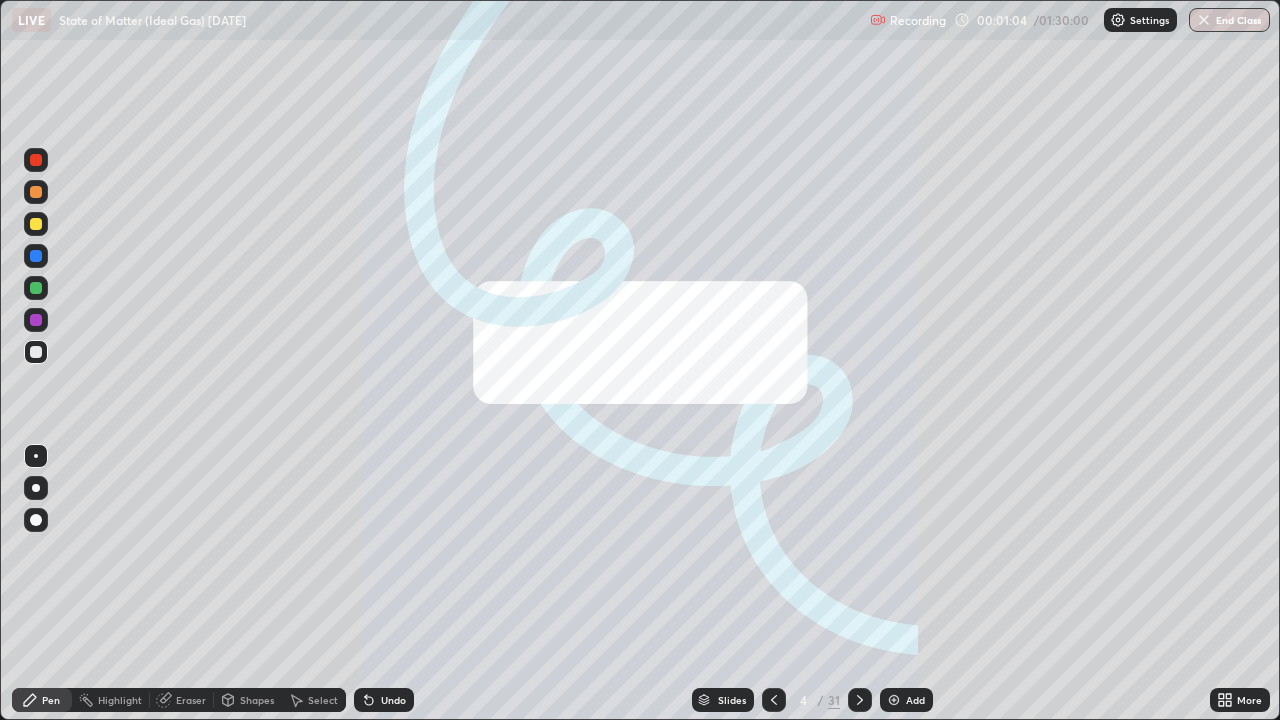 click at bounding box center [894, 700] 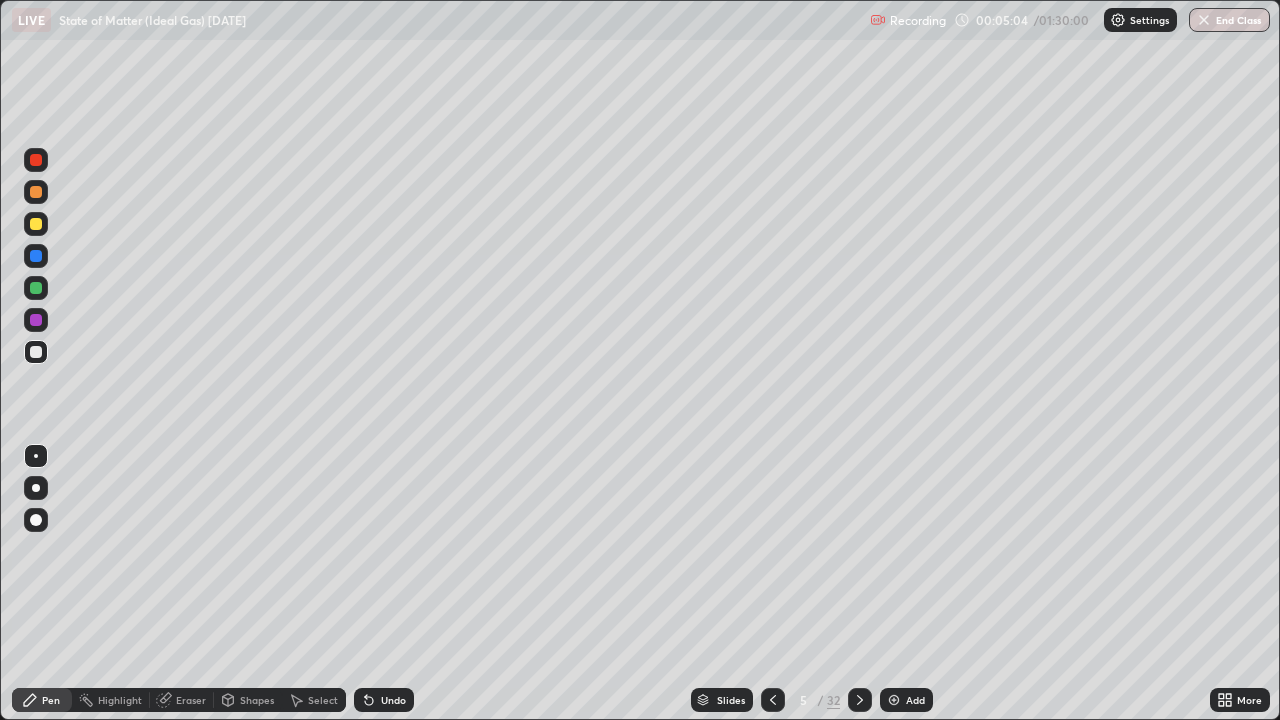 click 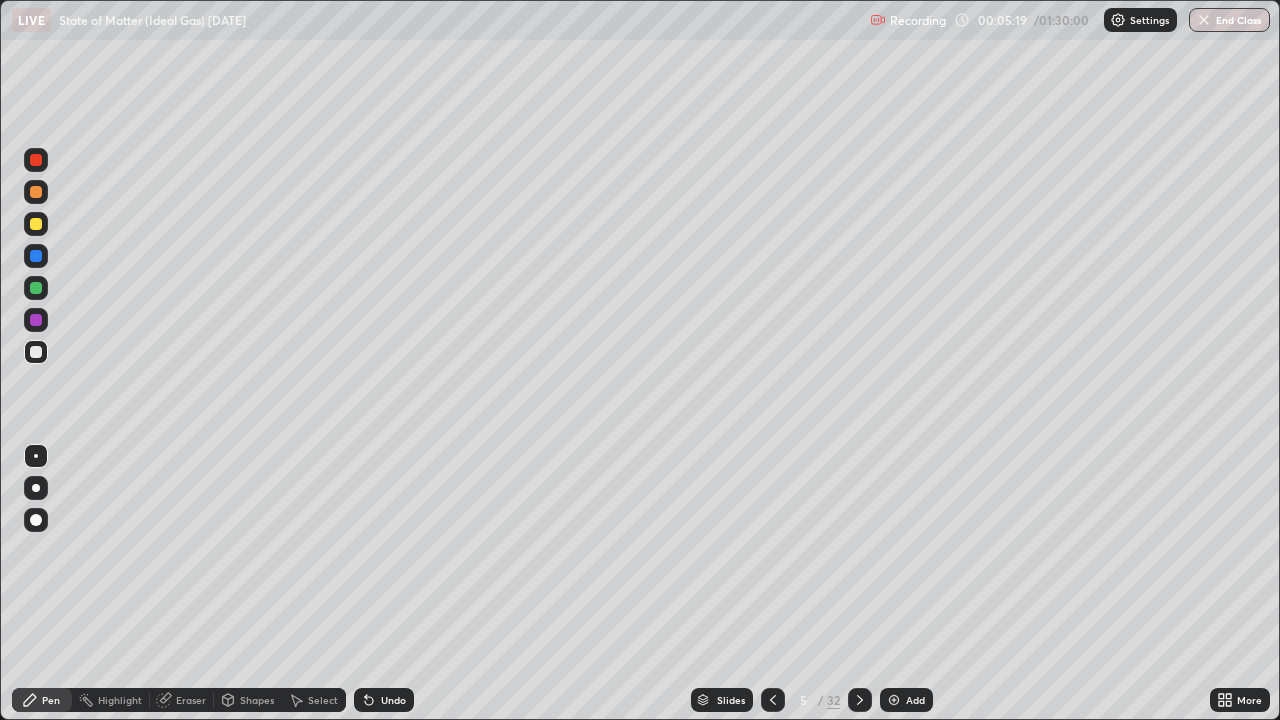click at bounding box center (36, 288) 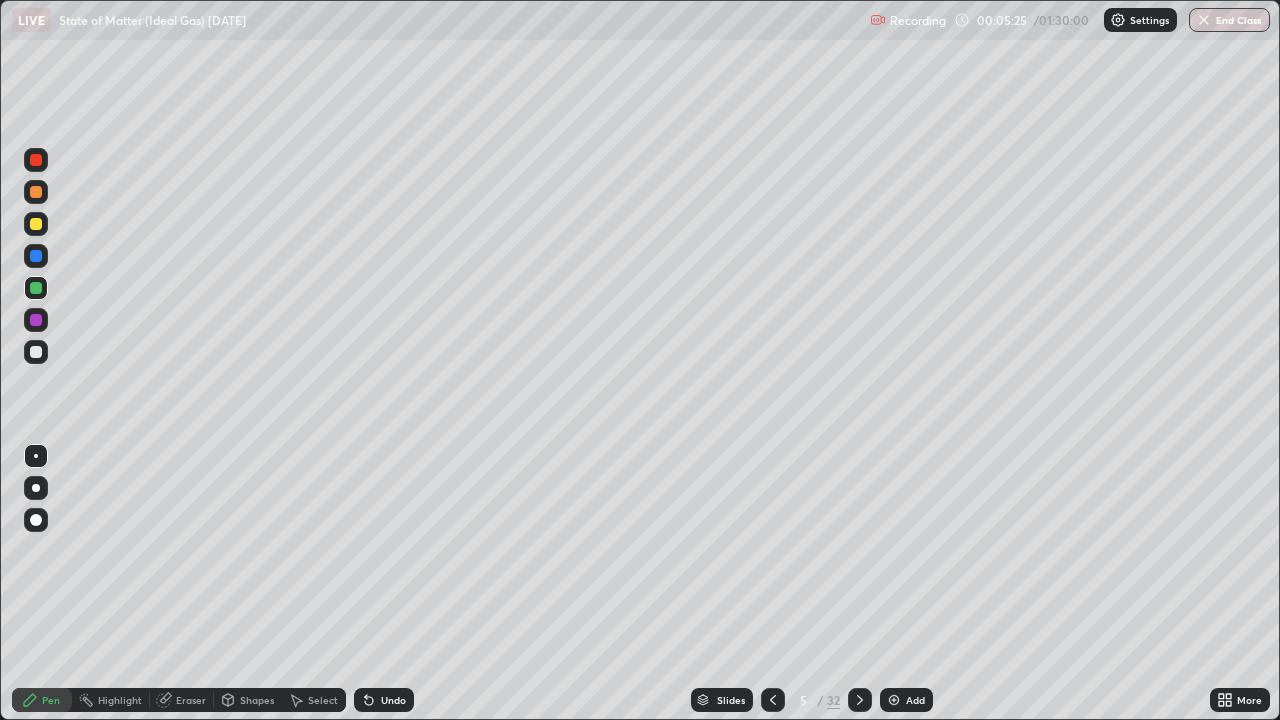 click at bounding box center [36, 192] 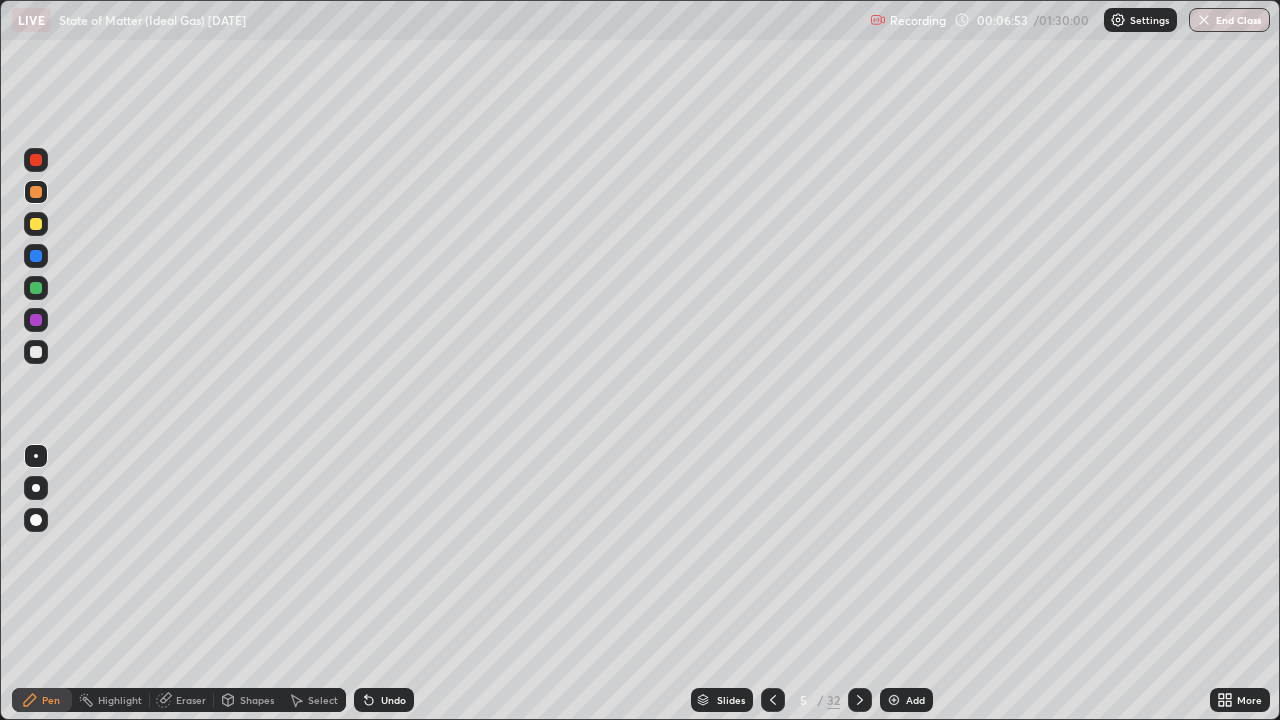 click on "Add" at bounding box center [915, 700] 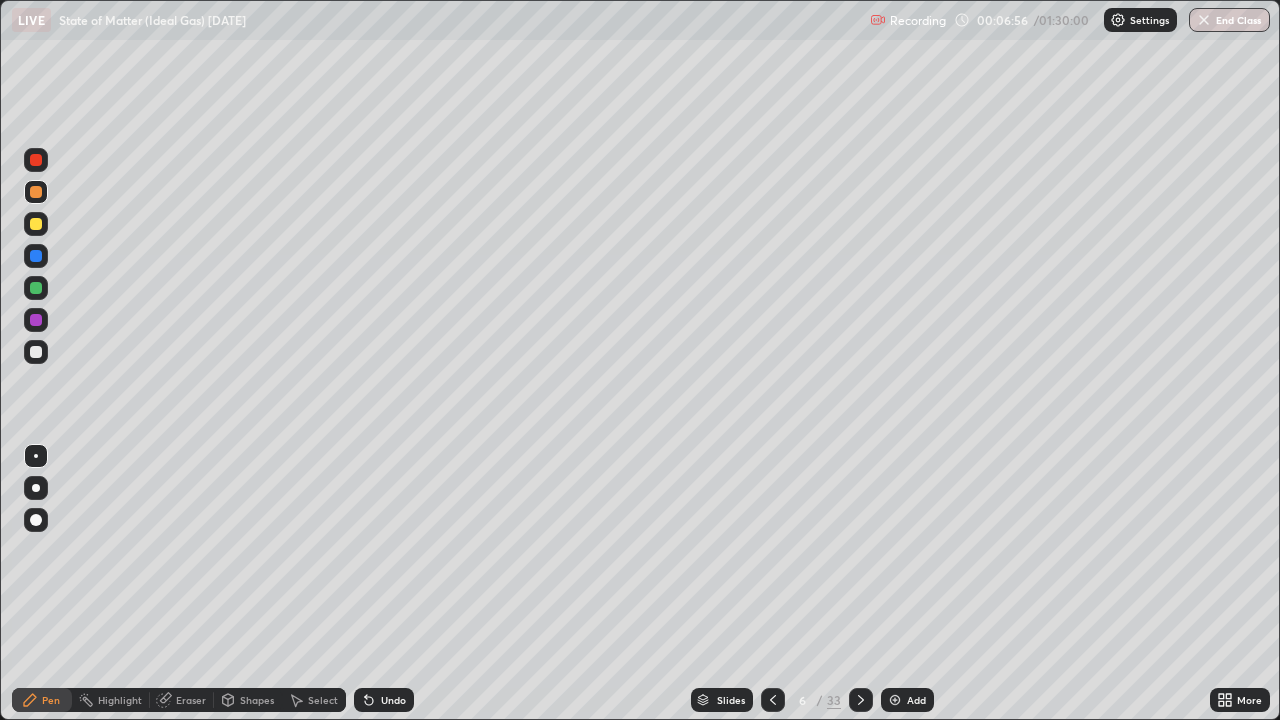 click at bounding box center [36, 352] 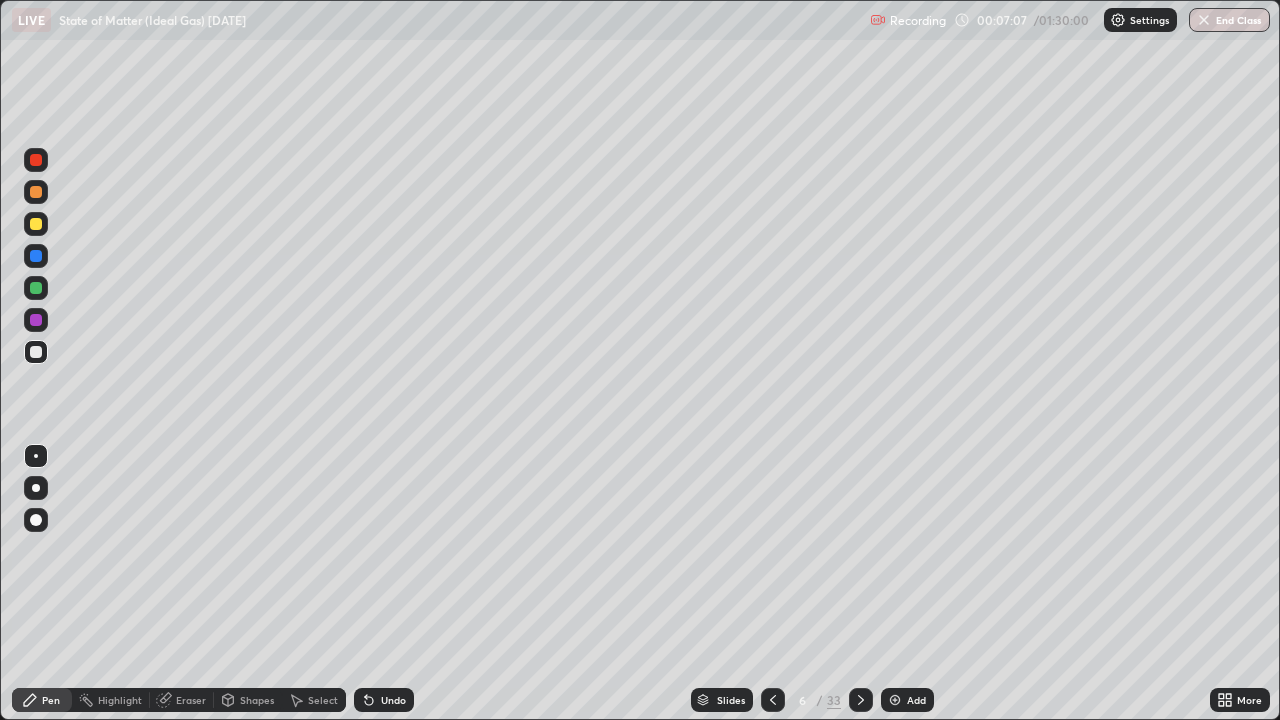 click at bounding box center [36, 224] 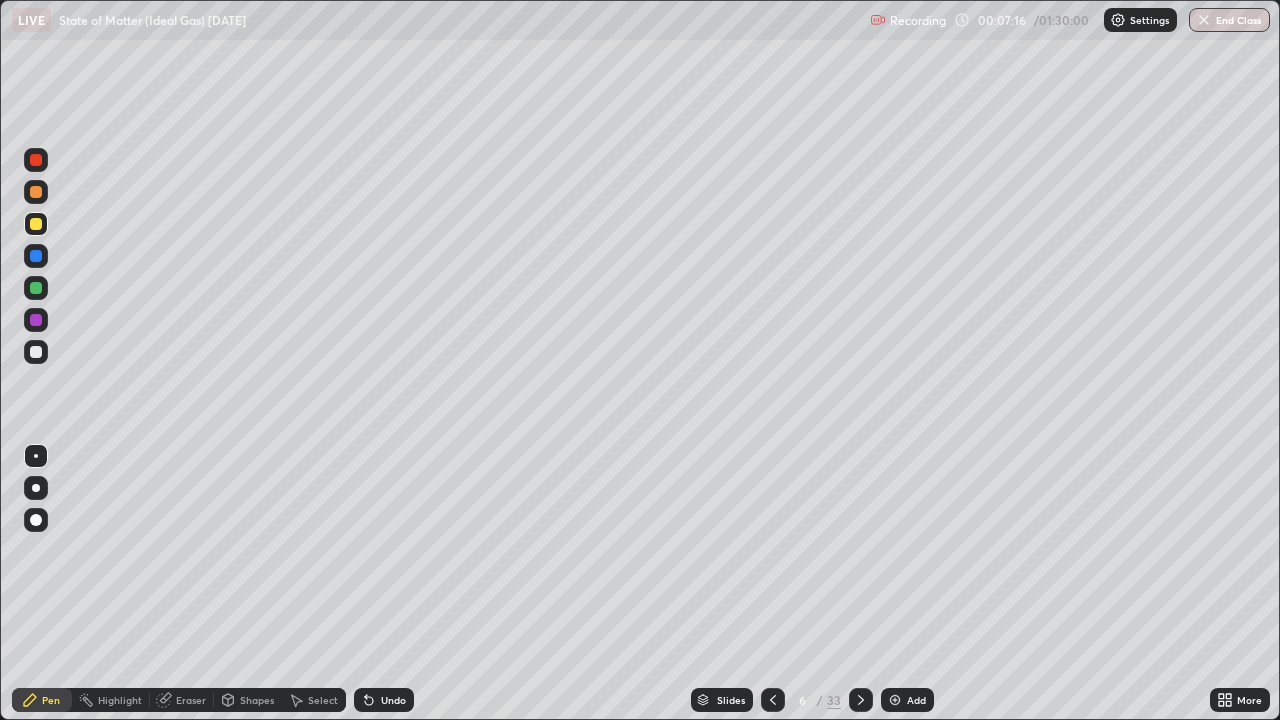 click at bounding box center (36, 352) 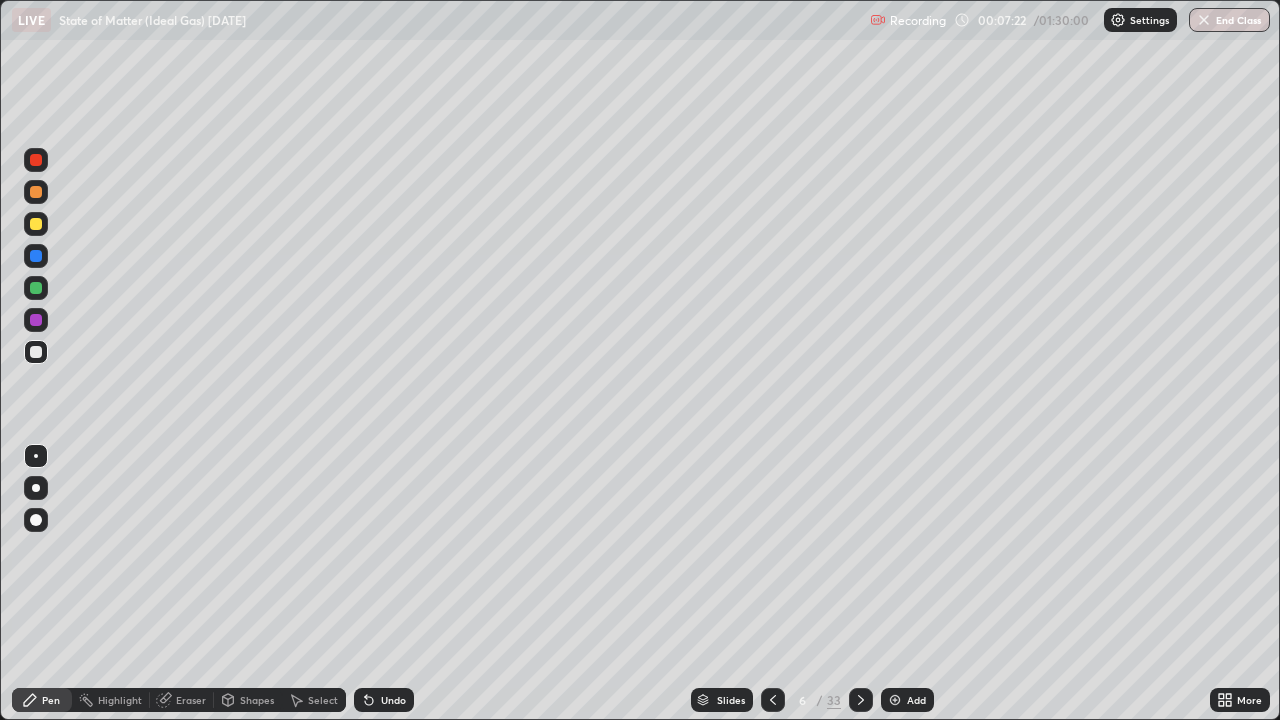 click at bounding box center (36, 192) 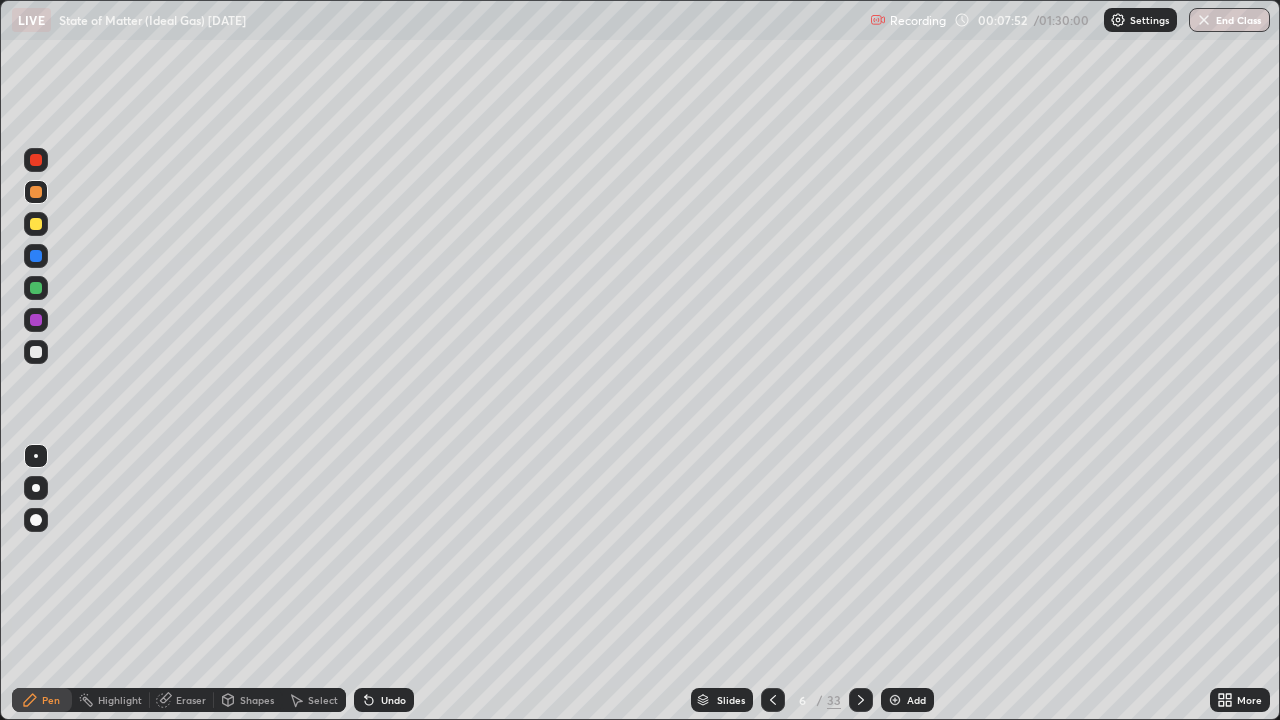 click at bounding box center [36, 352] 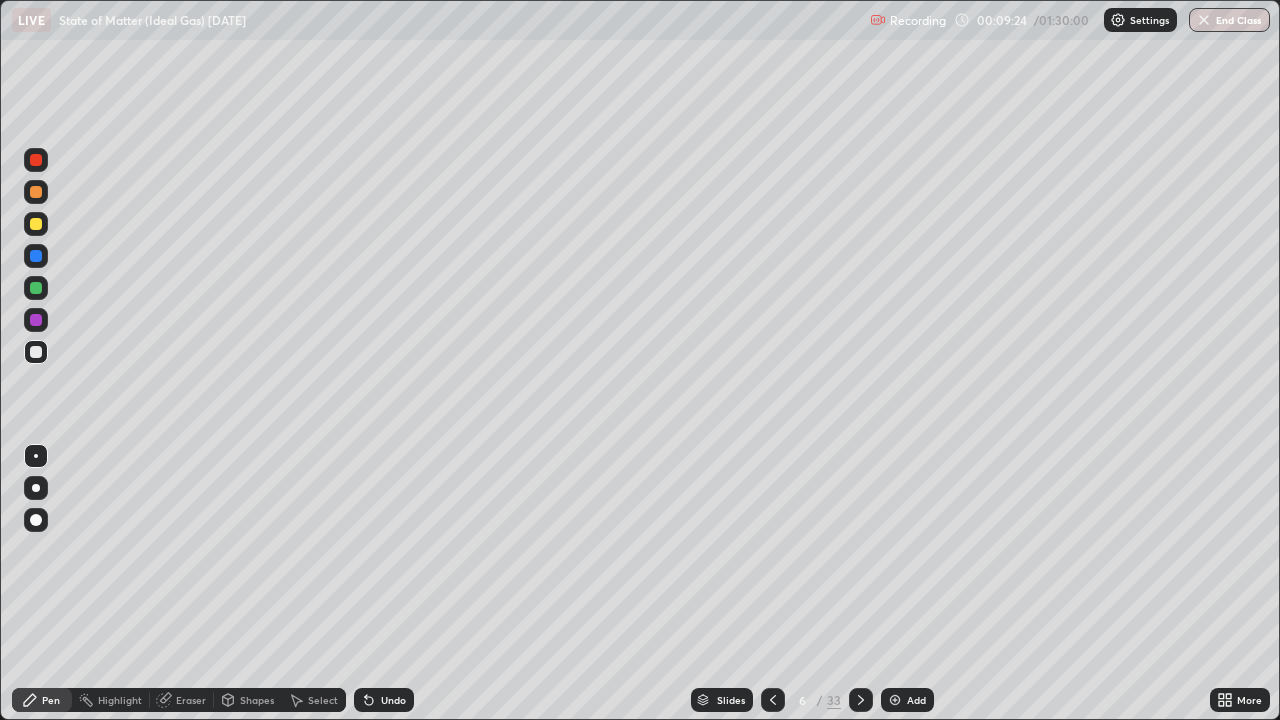 click at bounding box center [895, 700] 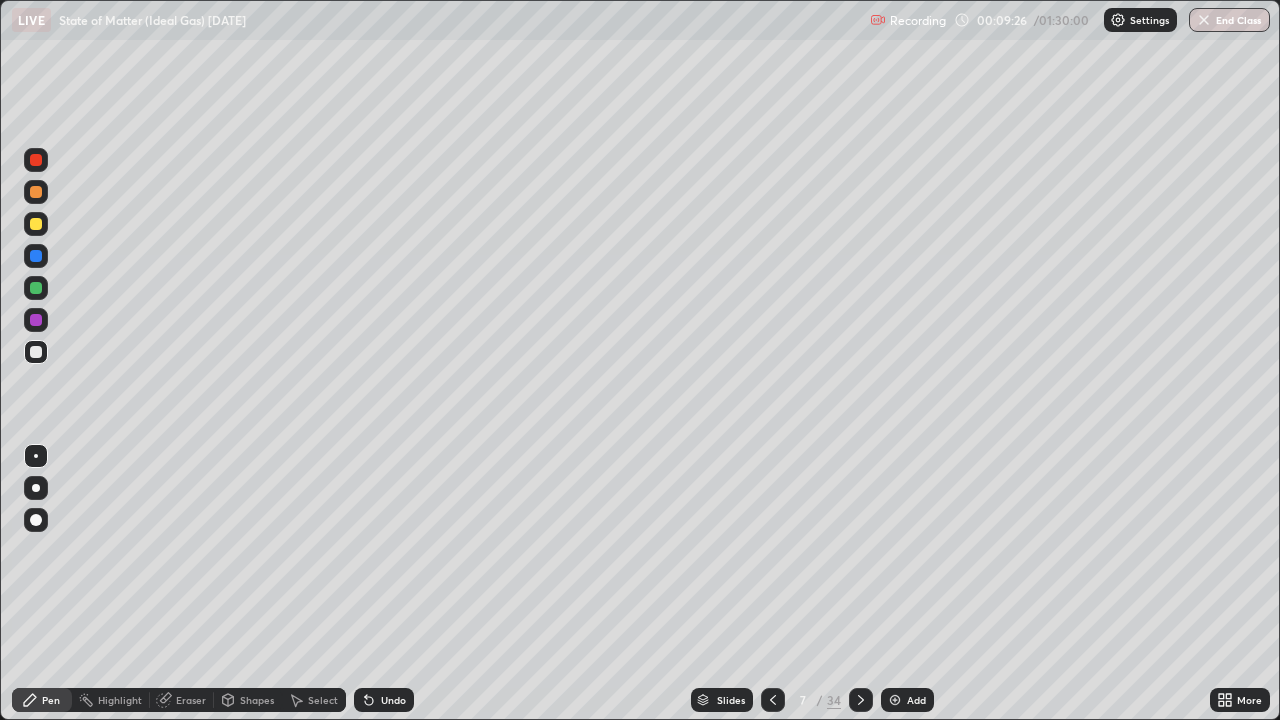 click at bounding box center (36, 352) 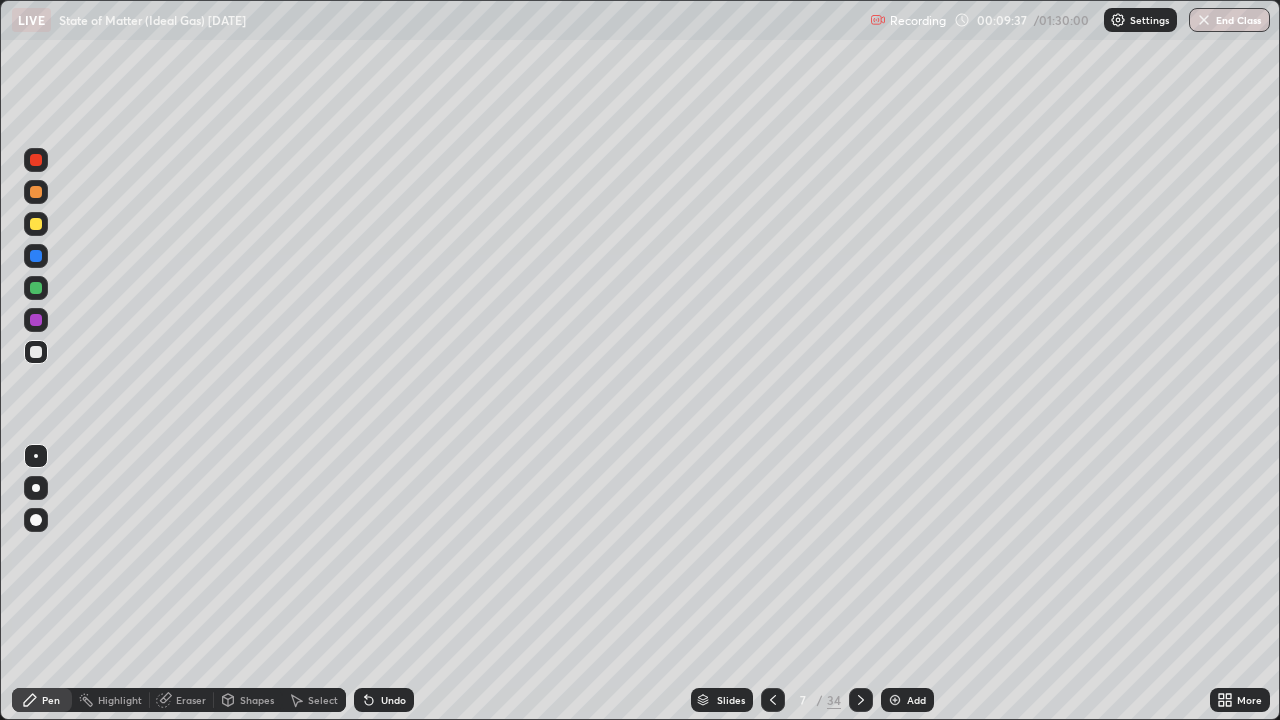 click at bounding box center [36, 224] 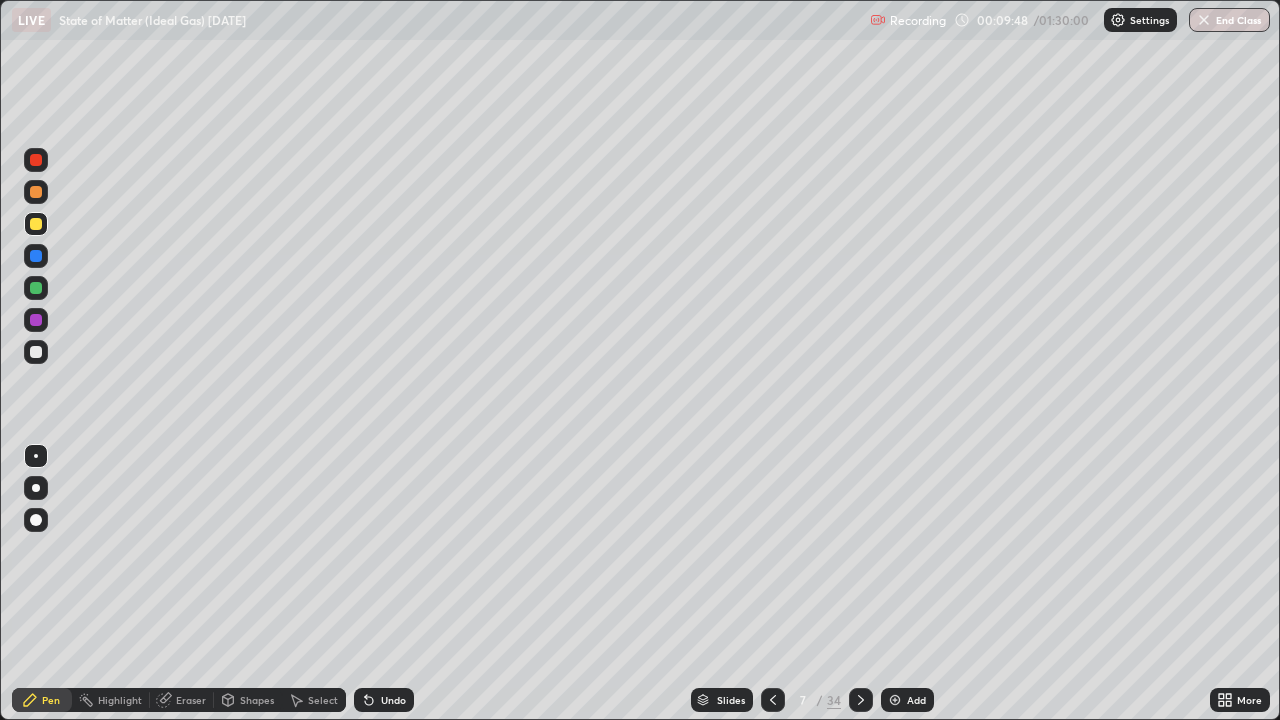 click at bounding box center [36, 352] 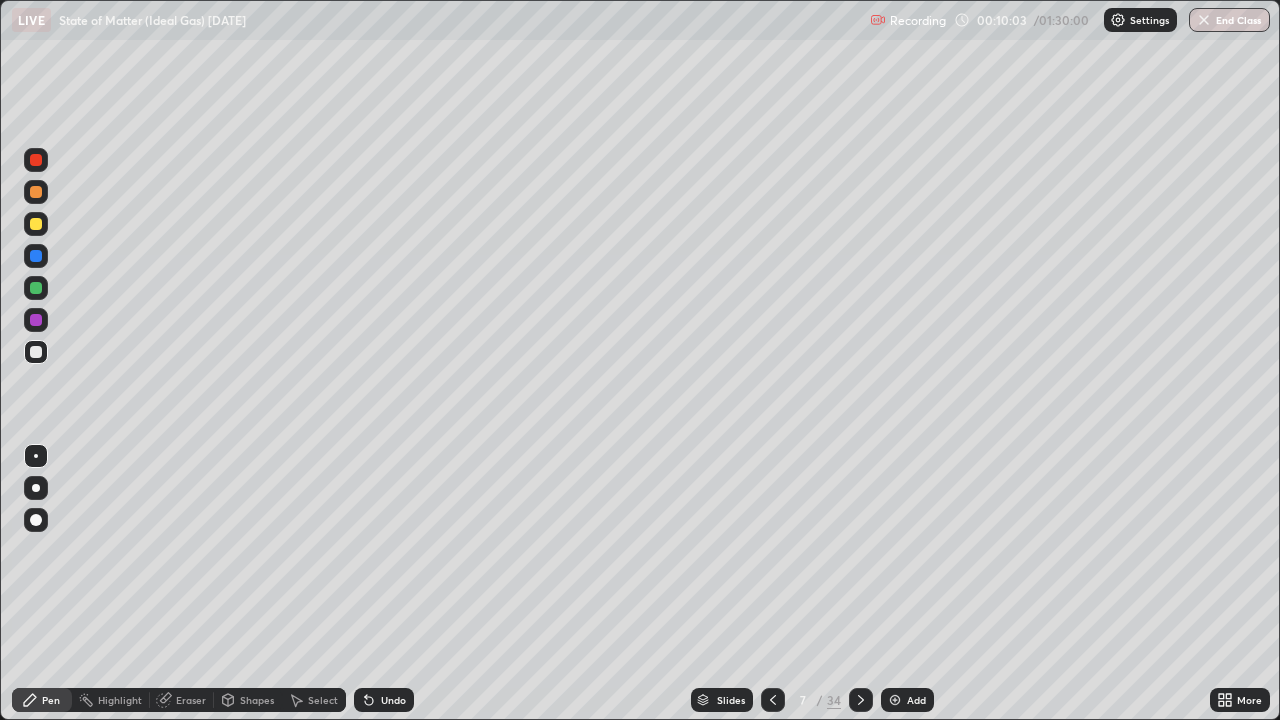 click at bounding box center [36, 288] 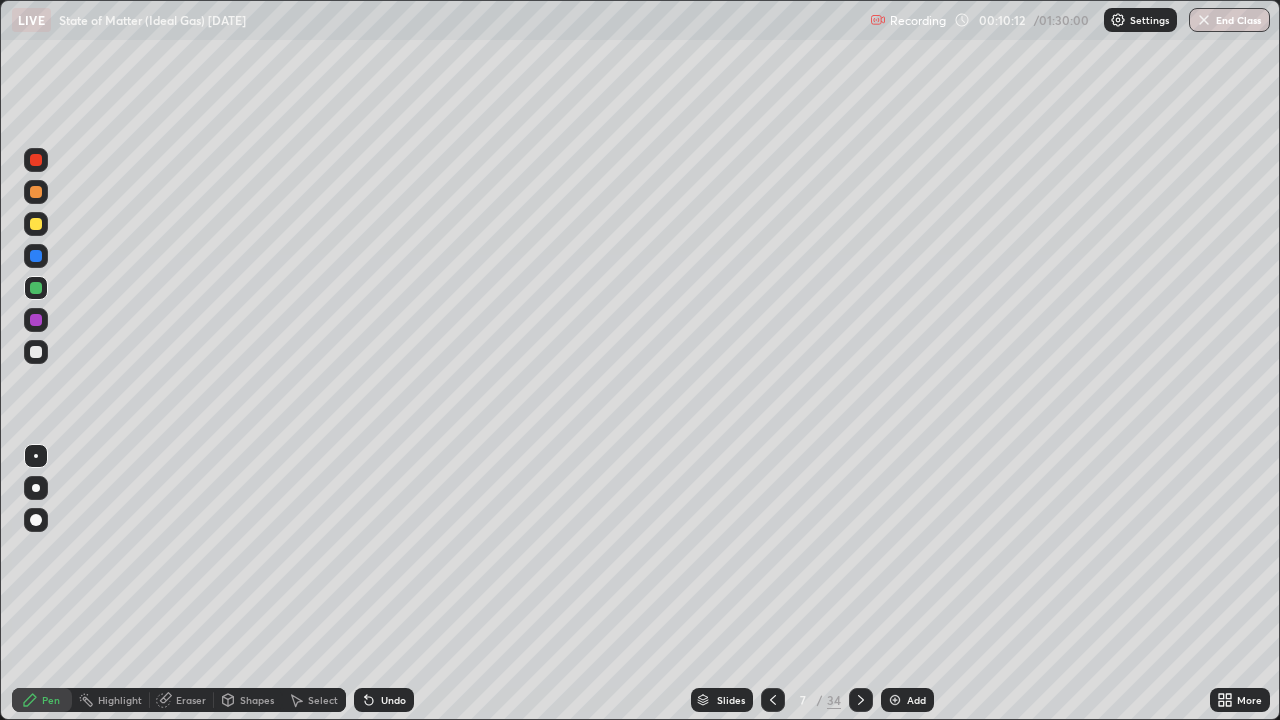 click at bounding box center [36, 320] 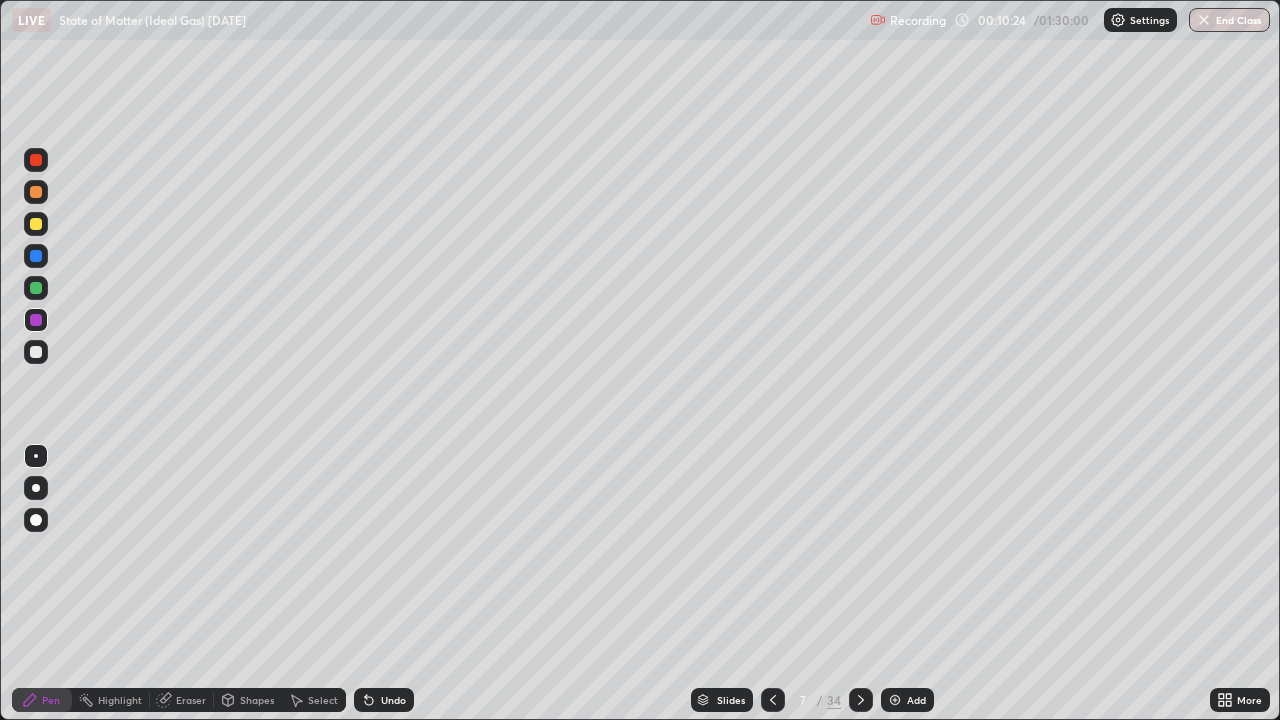 click on "Undo" at bounding box center [384, 700] 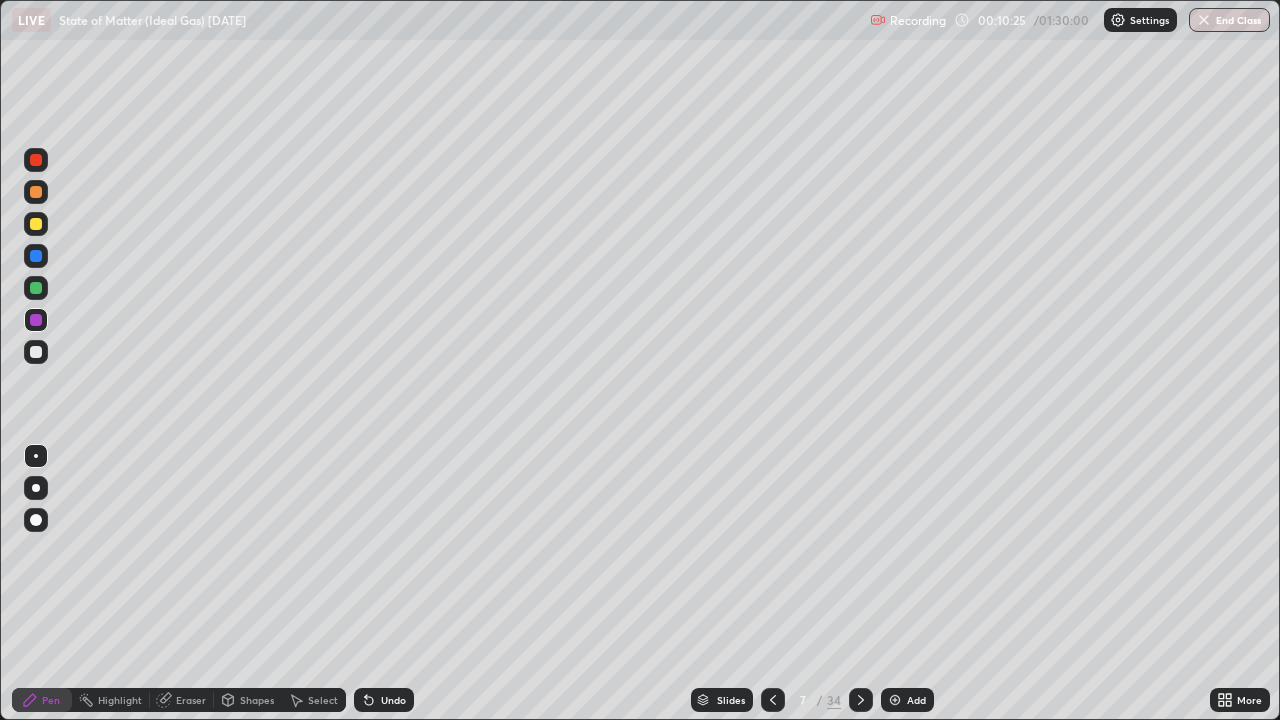 click 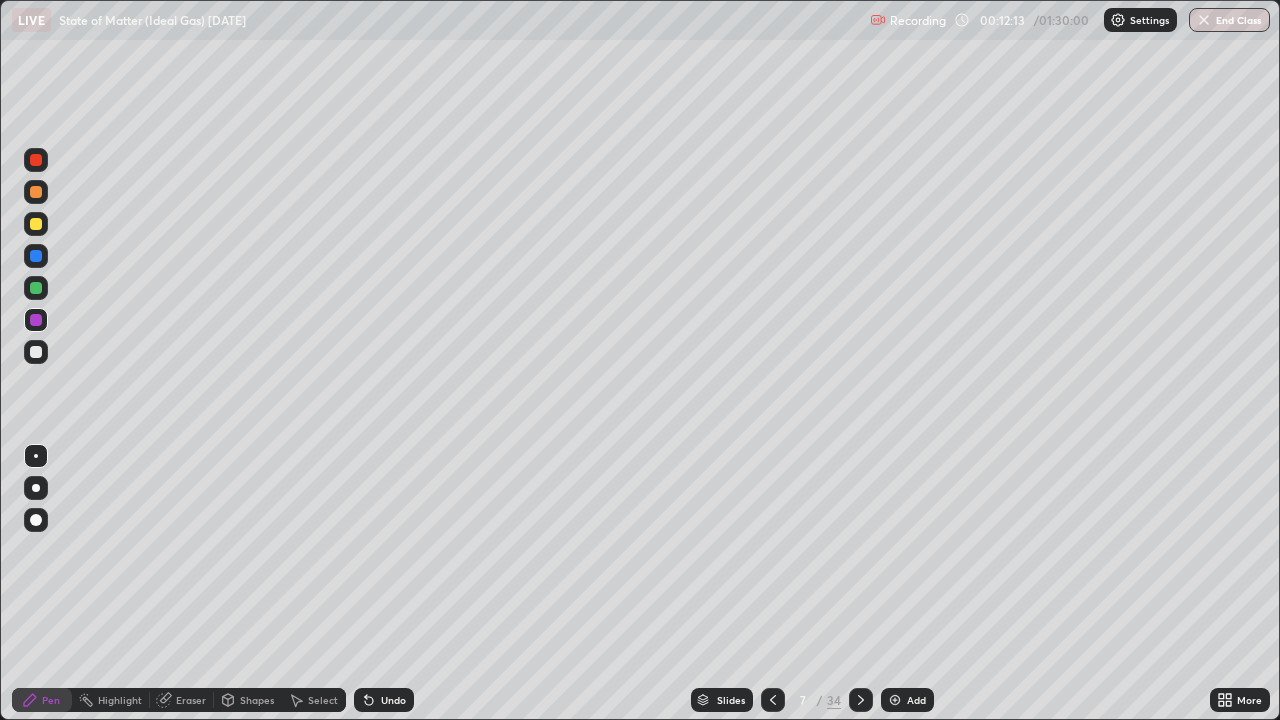 click on "Add" at bounding box center [907, 700] 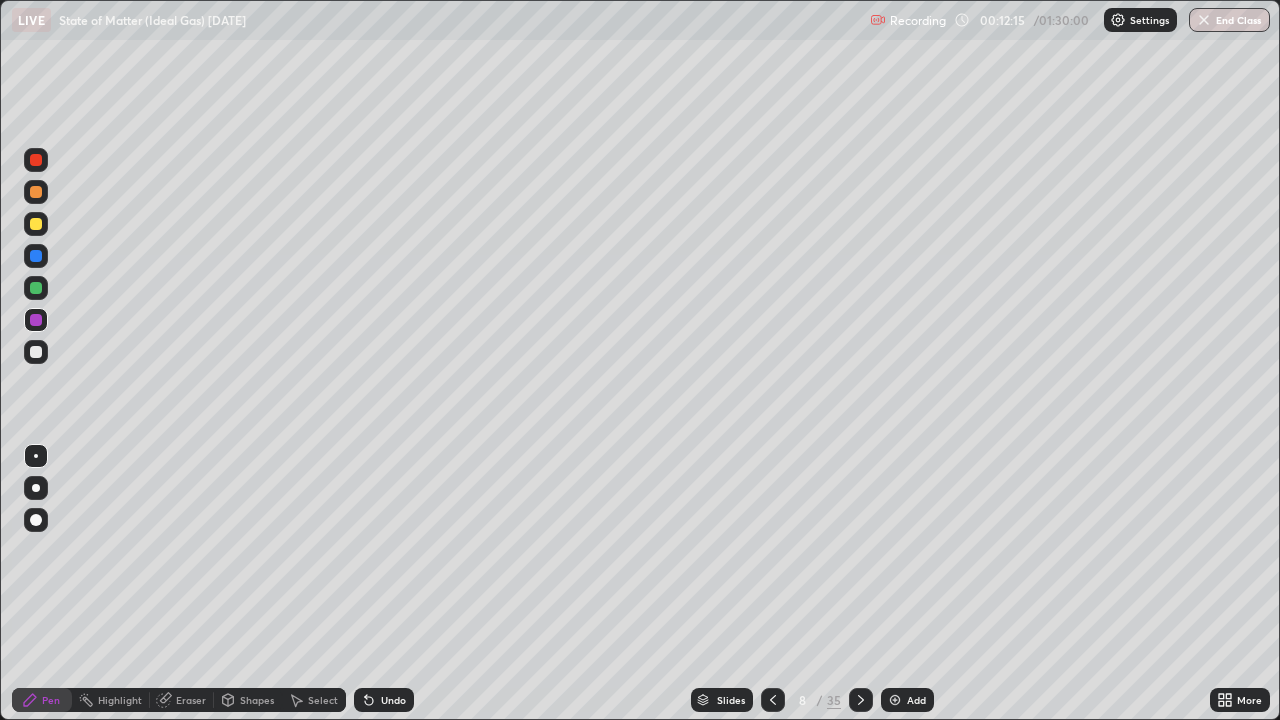 click at bounding box center [36, 352] 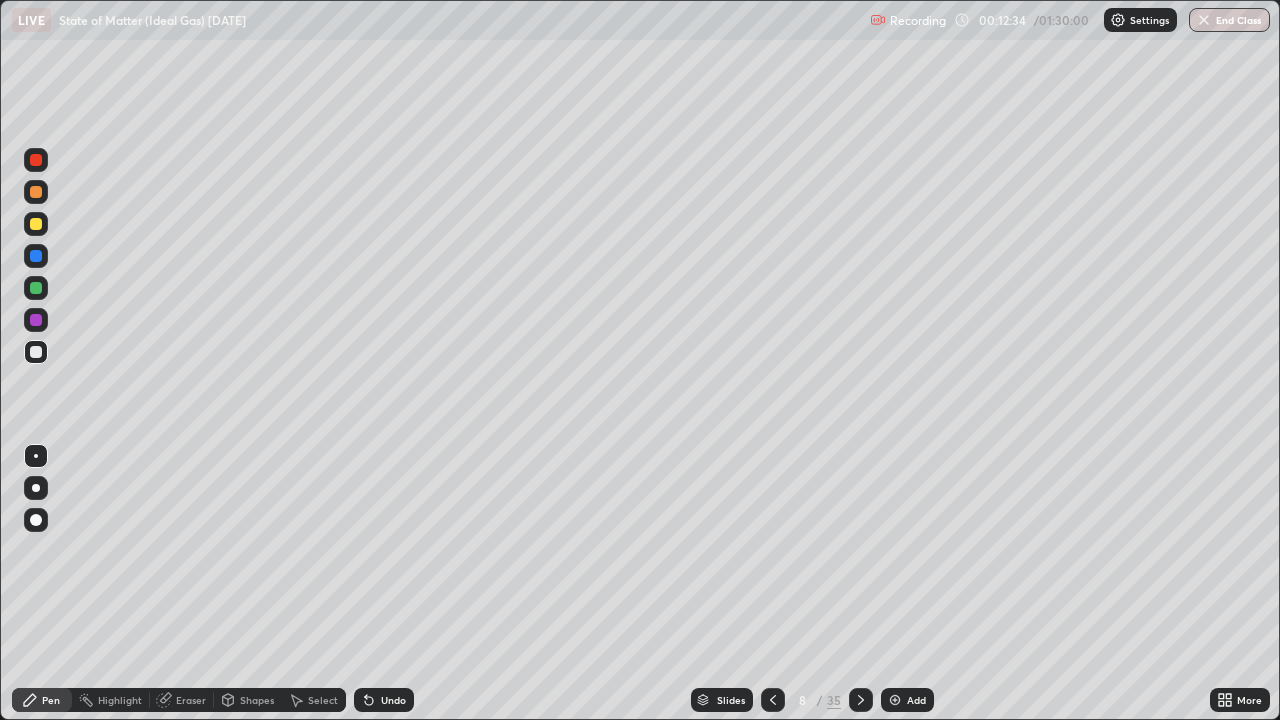click 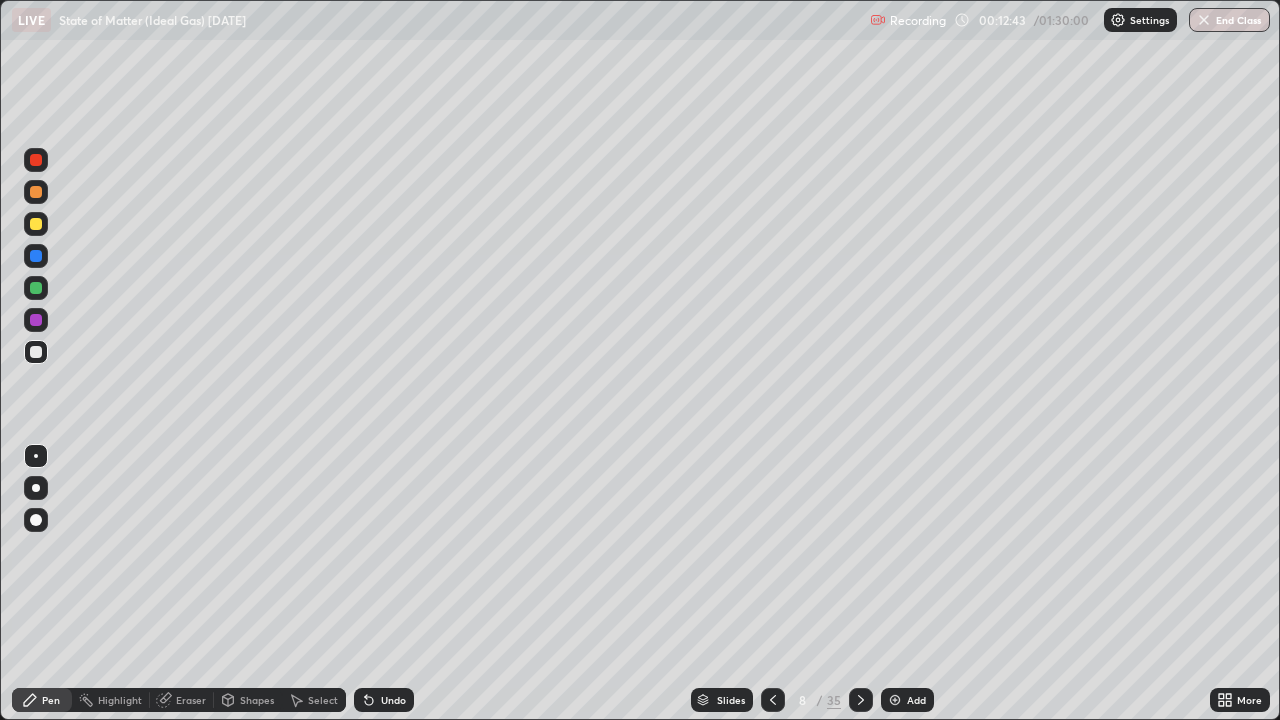 click at bounding box center [36, 352] 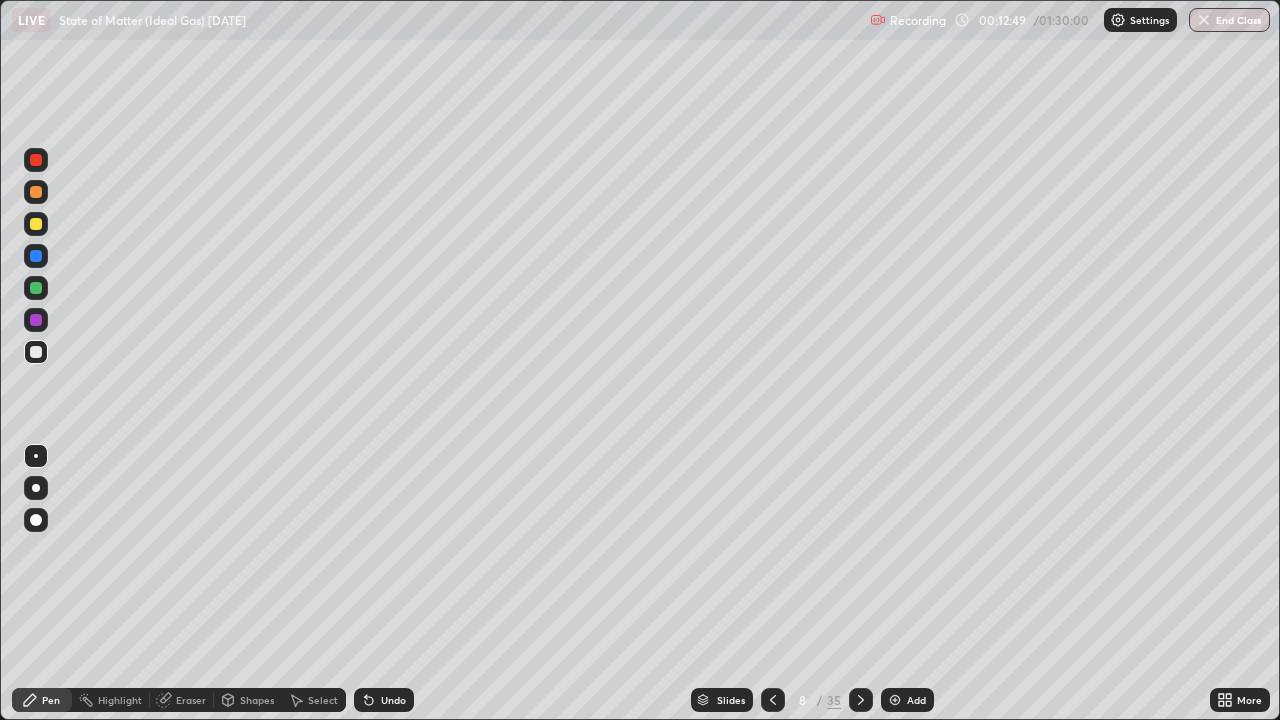 click 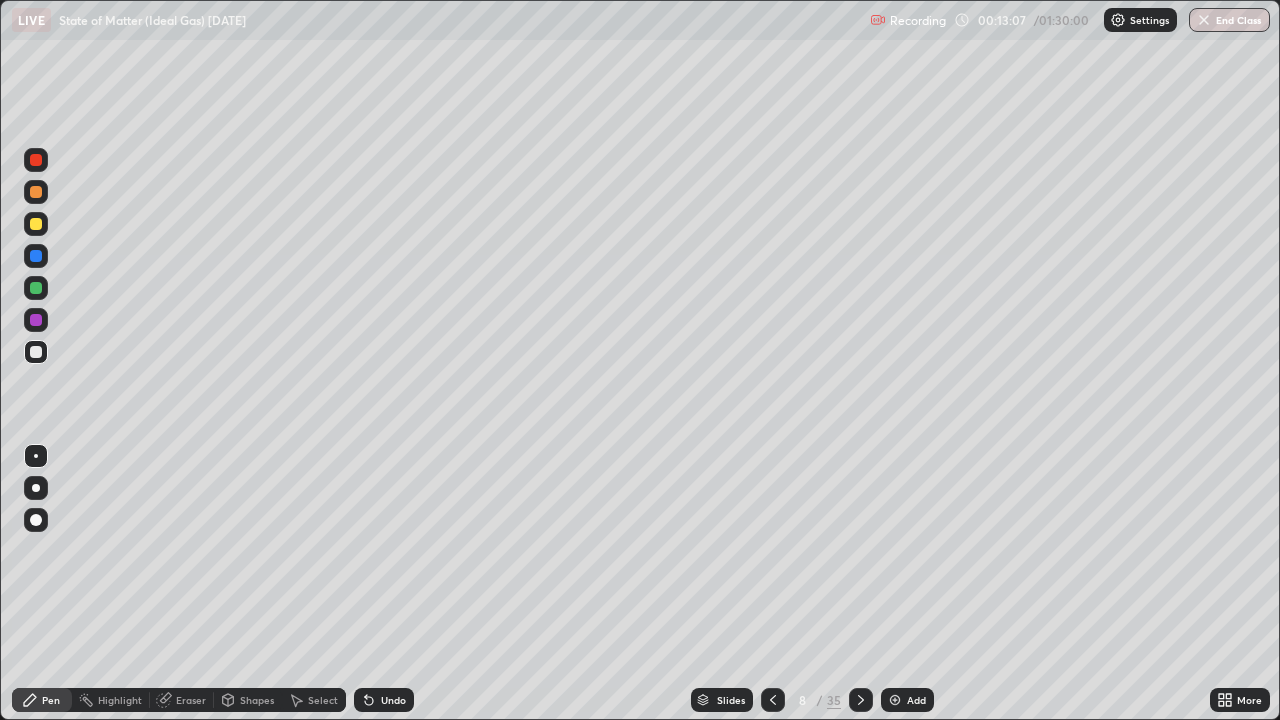 click at bounding box center [36, 224] 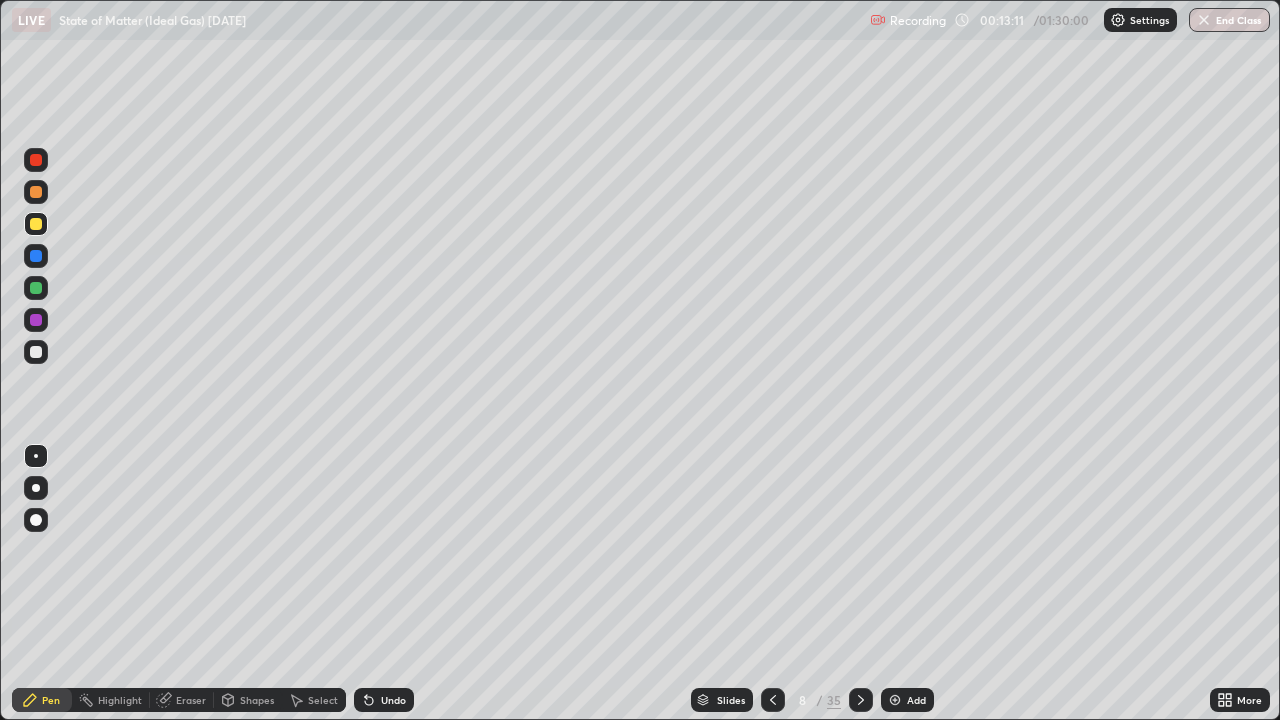 click at bounding box center [36, 288] 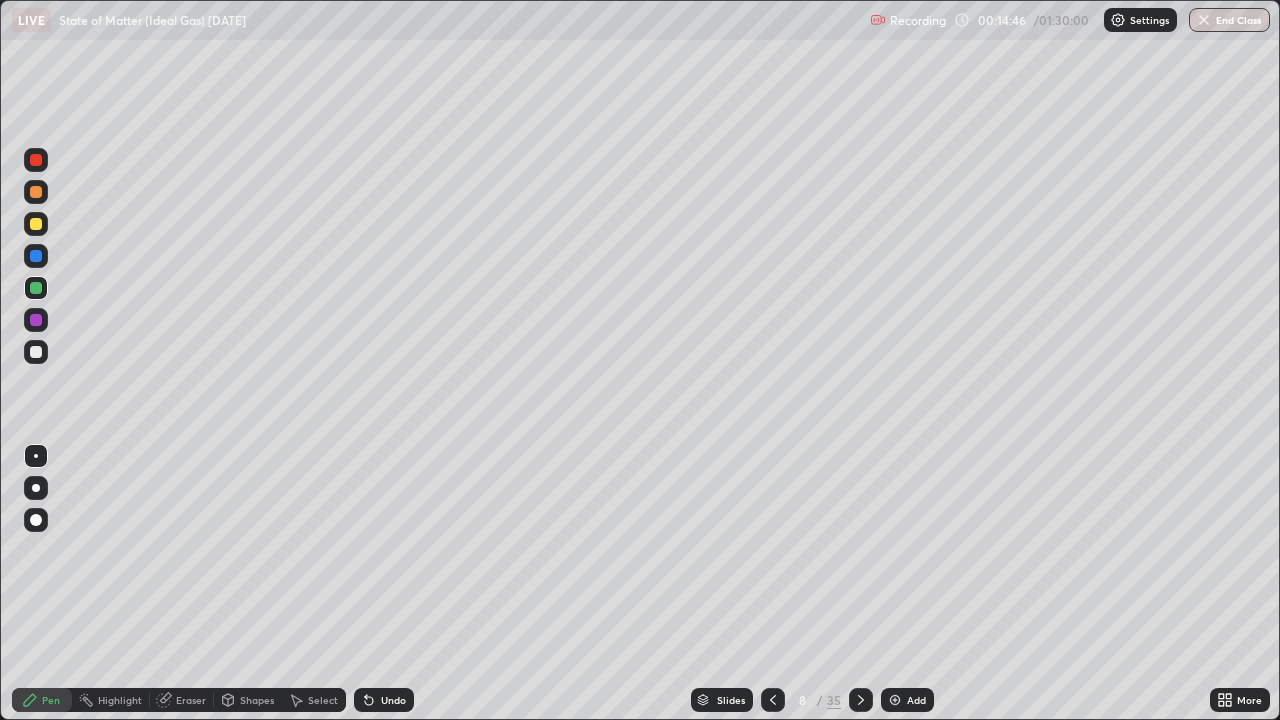click at bounding box center [36, 320] 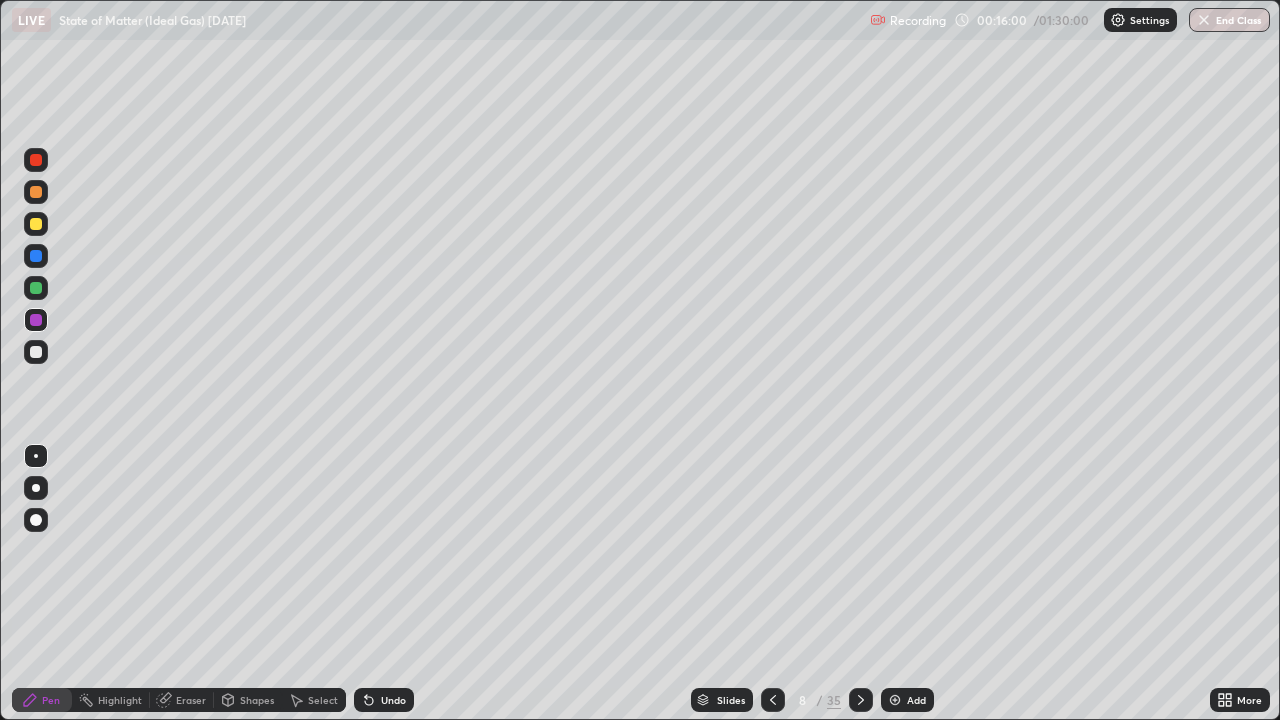 click on "Add" at bounding box center [907, 700] 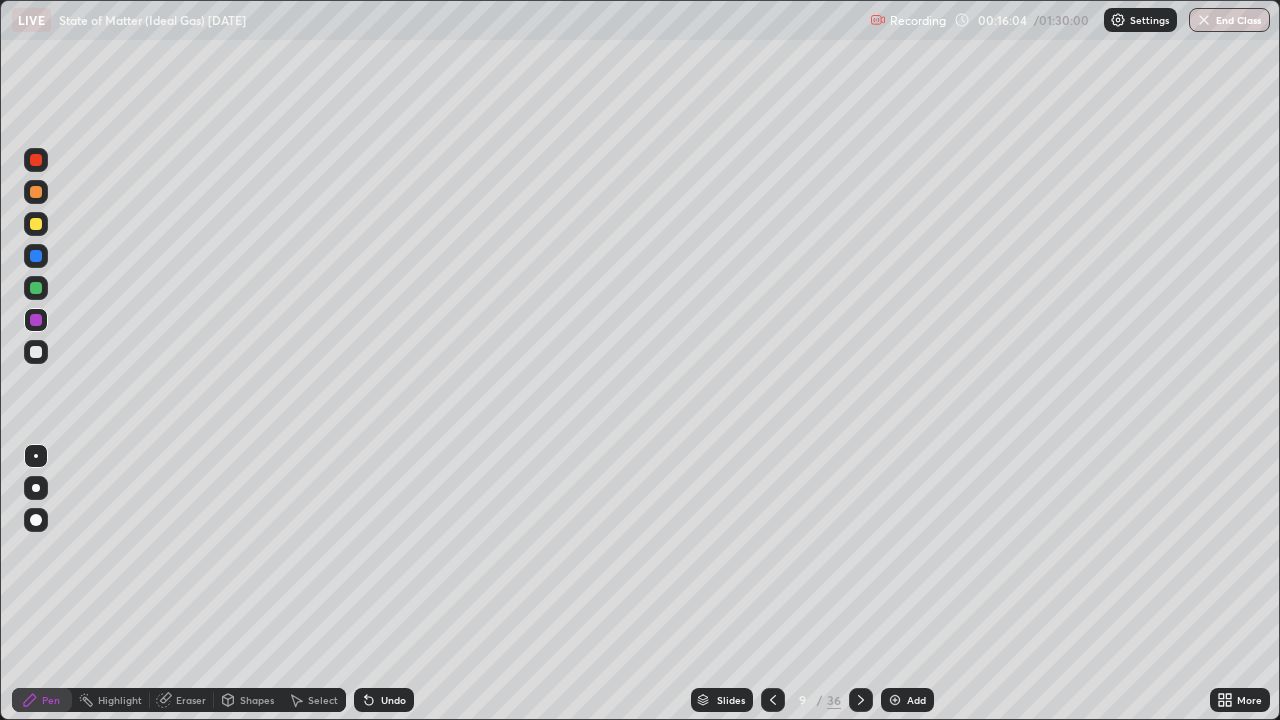 click at bounding box center (36, 224) 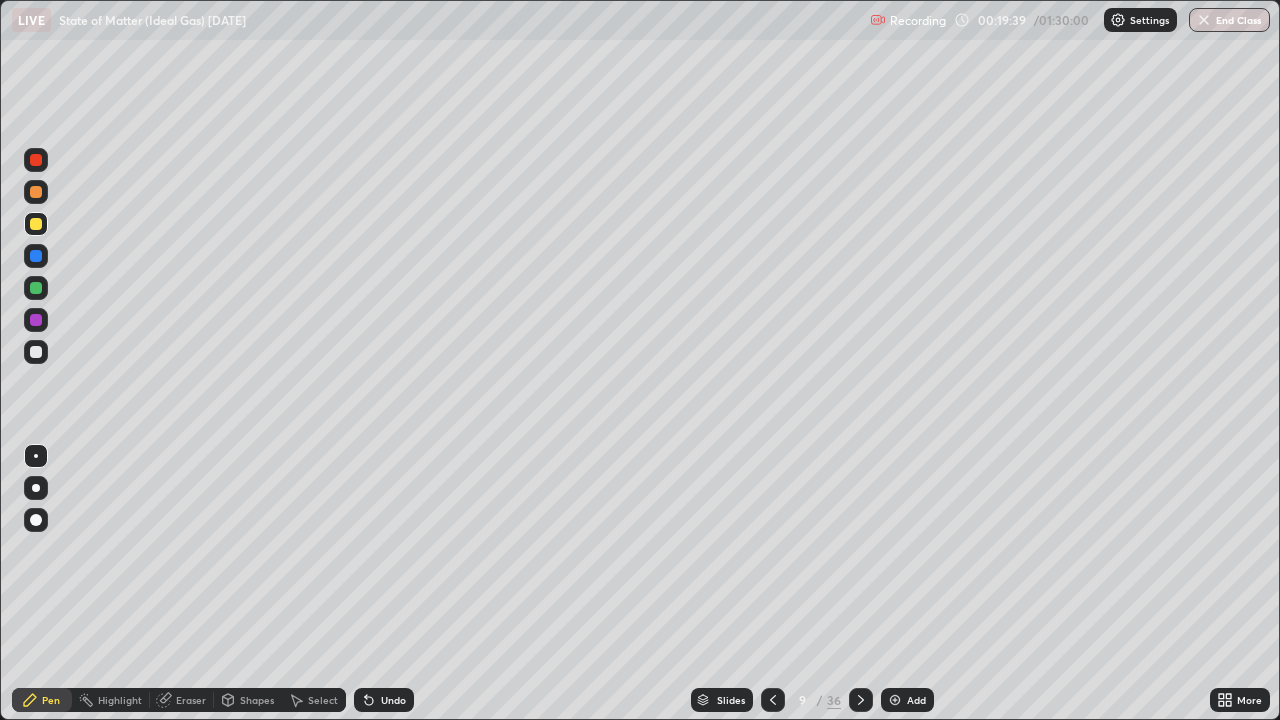 click on "Add" at bounding box center (916, 700) 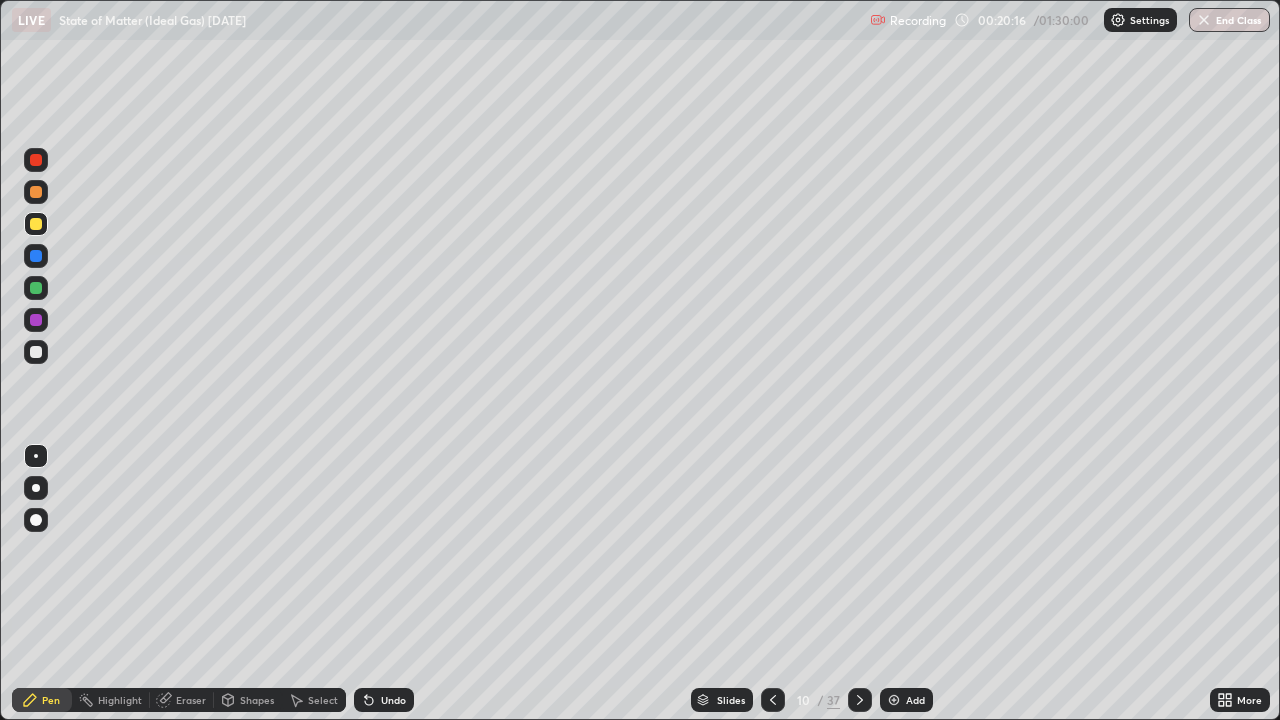click 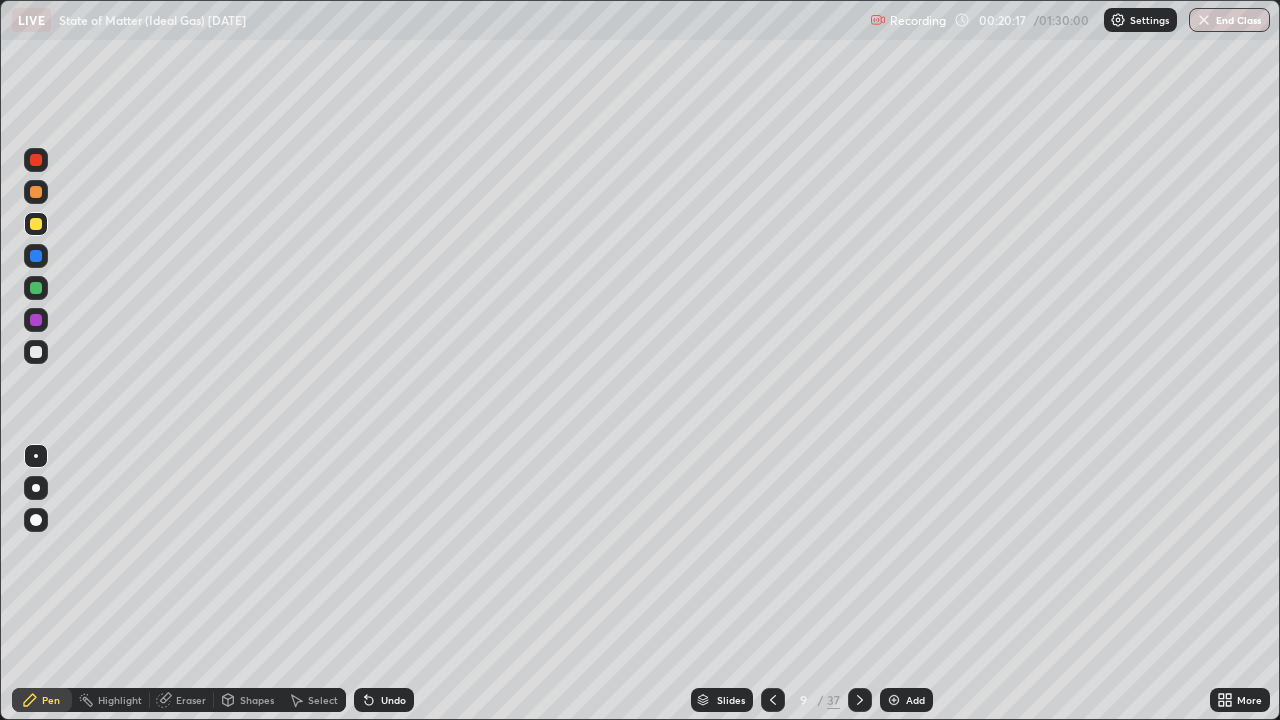 click 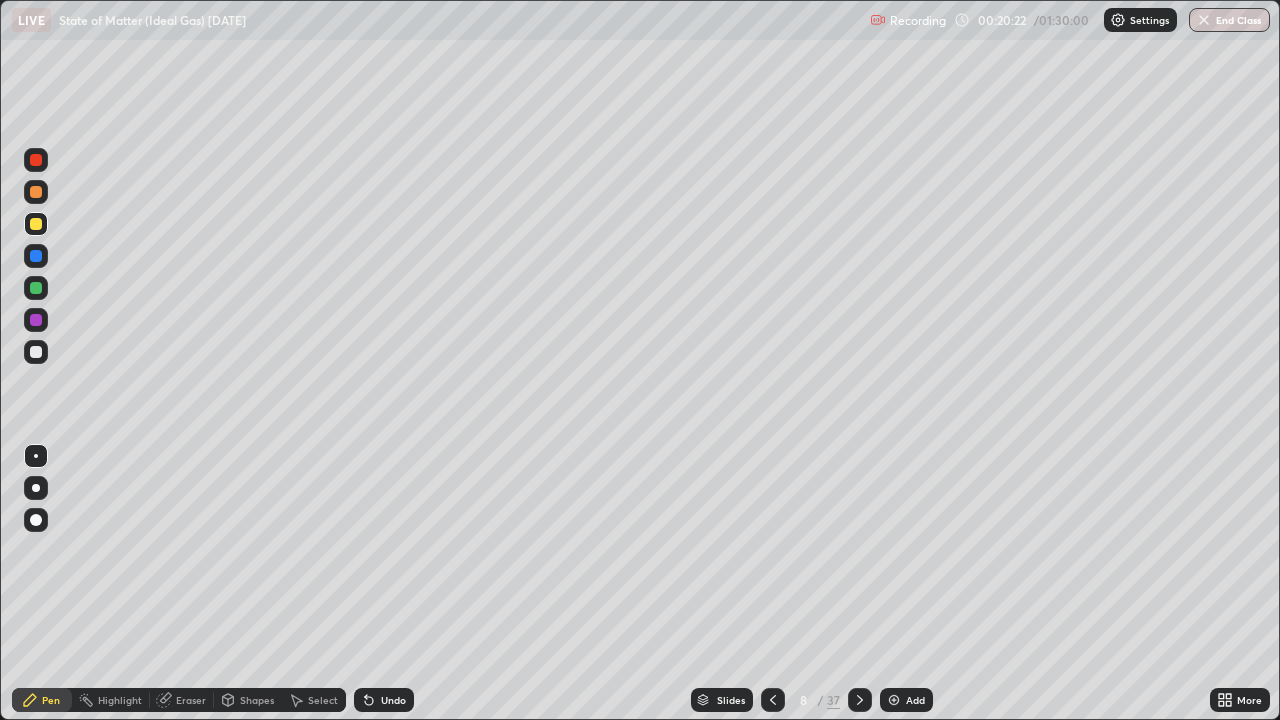 click 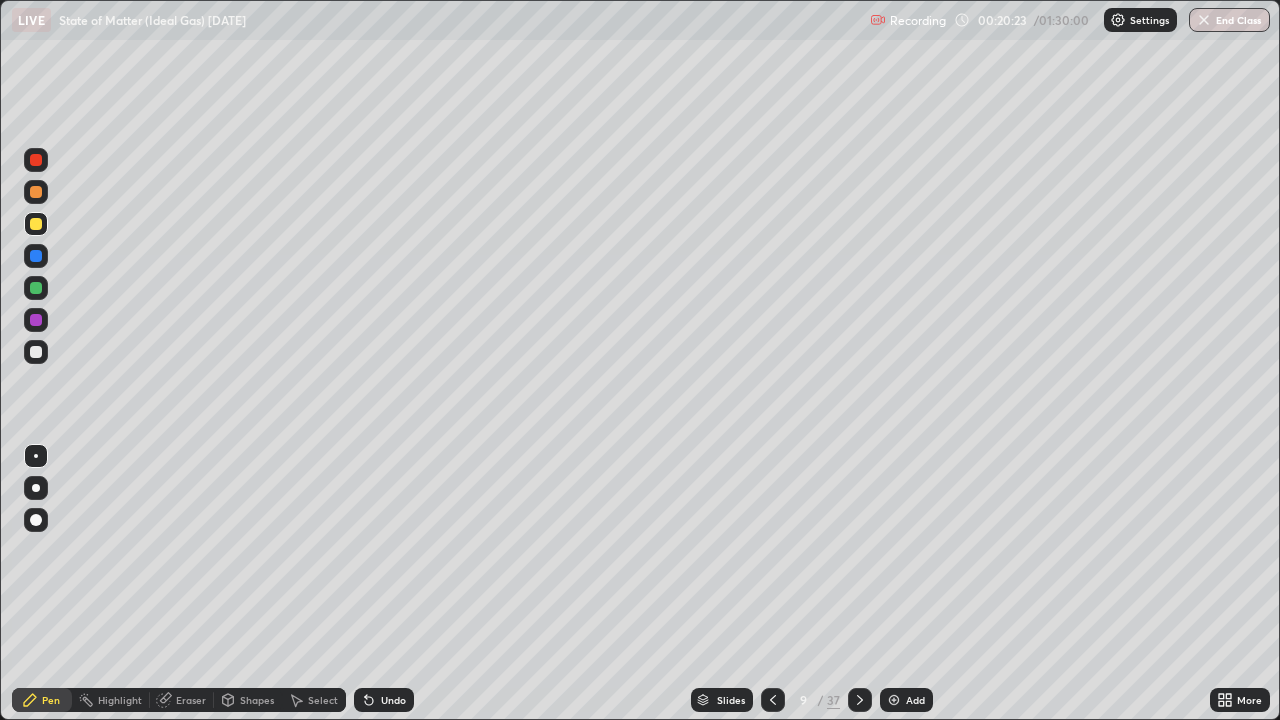 click 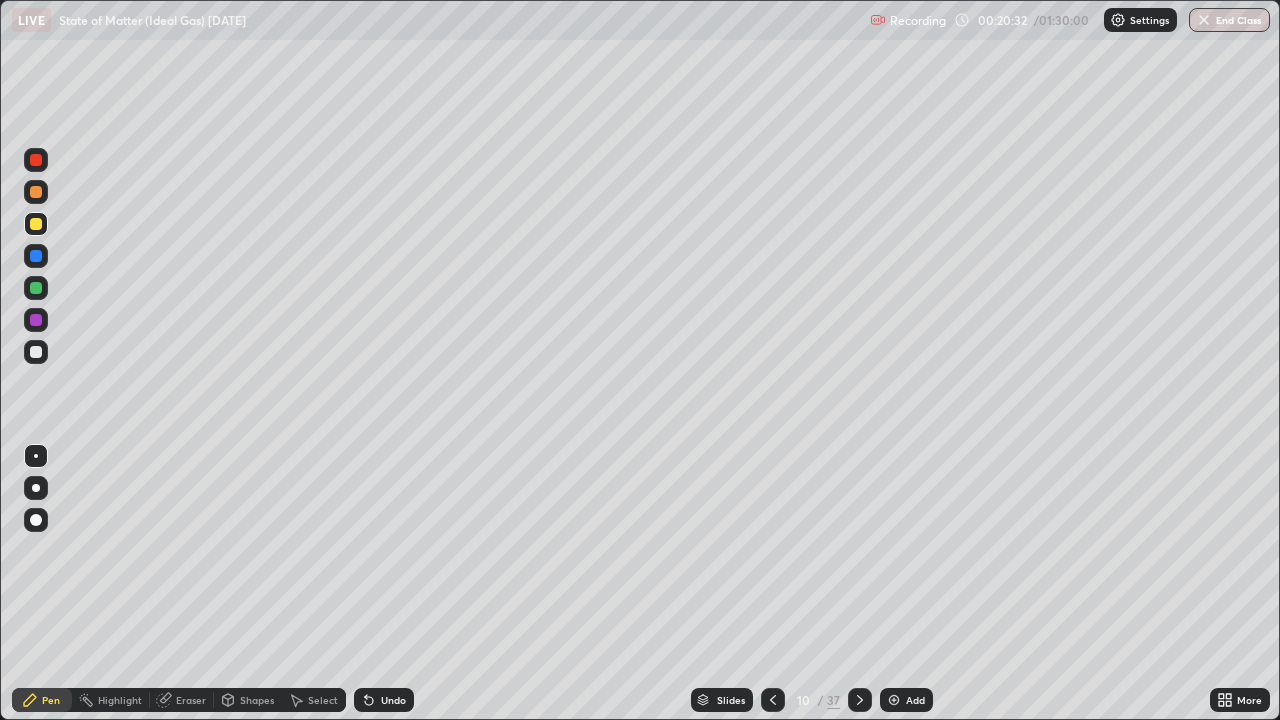 click at bounding box center [36, 352] 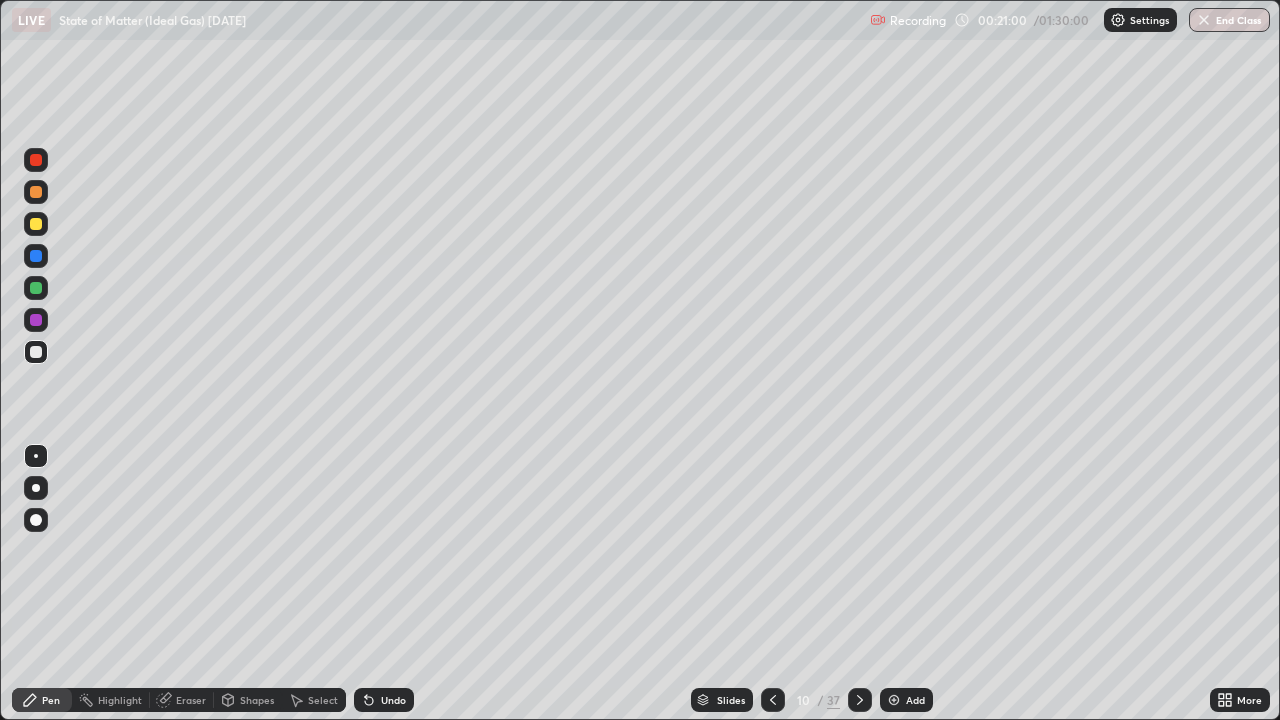 click on "Eraser" at bounding box center [191, 700] 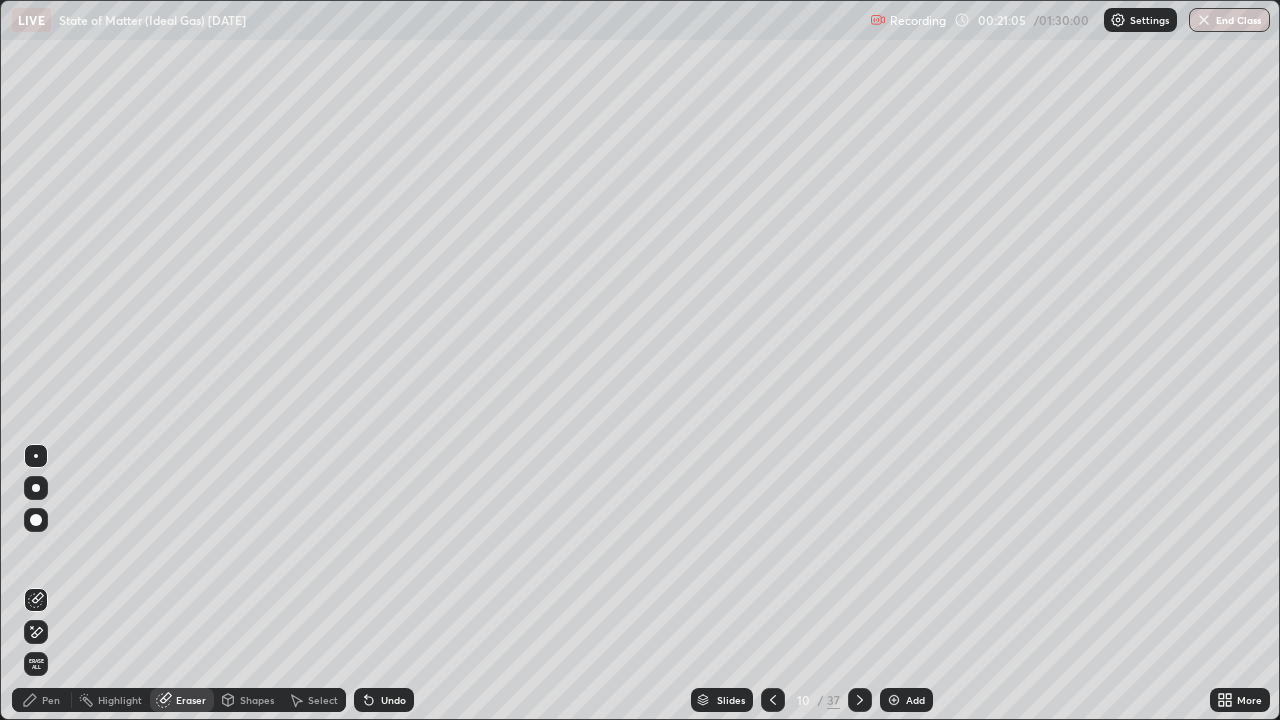 click on "Pen" at bounding box center (51, 700) 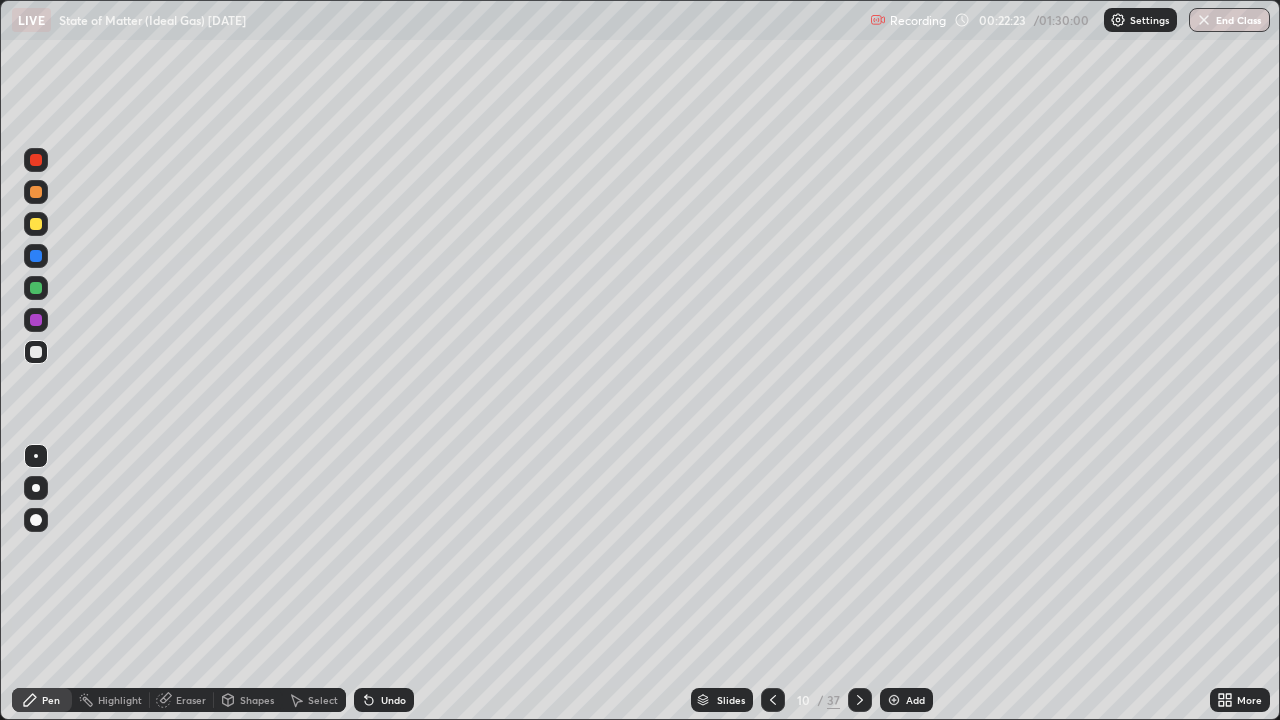click on "Add" at bounding box center (906, 700) 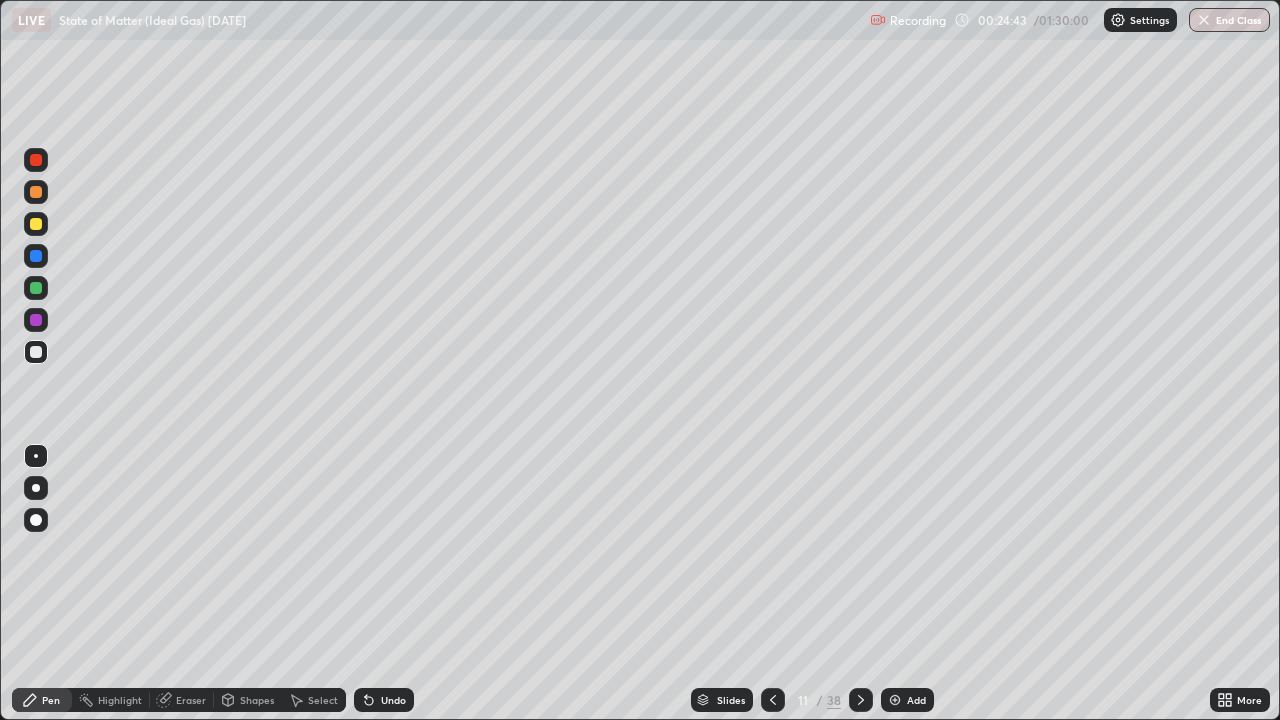 click on "Undo" at bounding box center (384, 700) 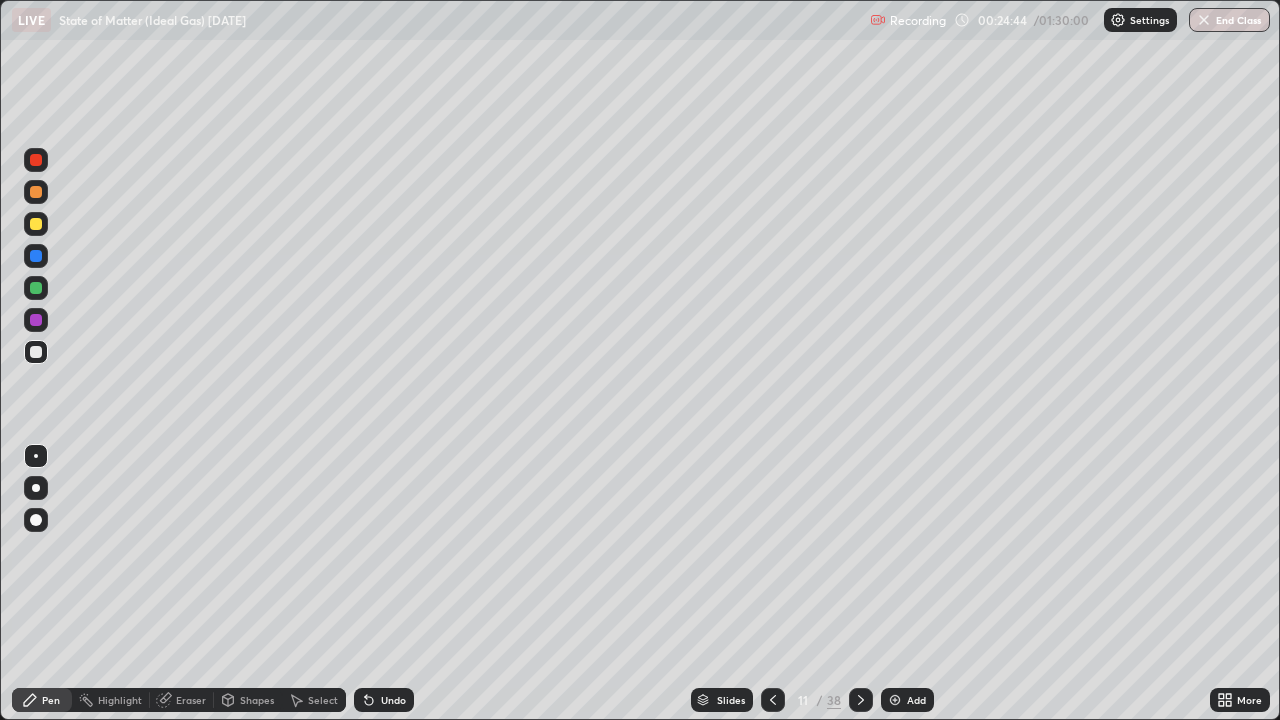 click on "Undo" at bounding box center (384, 700) 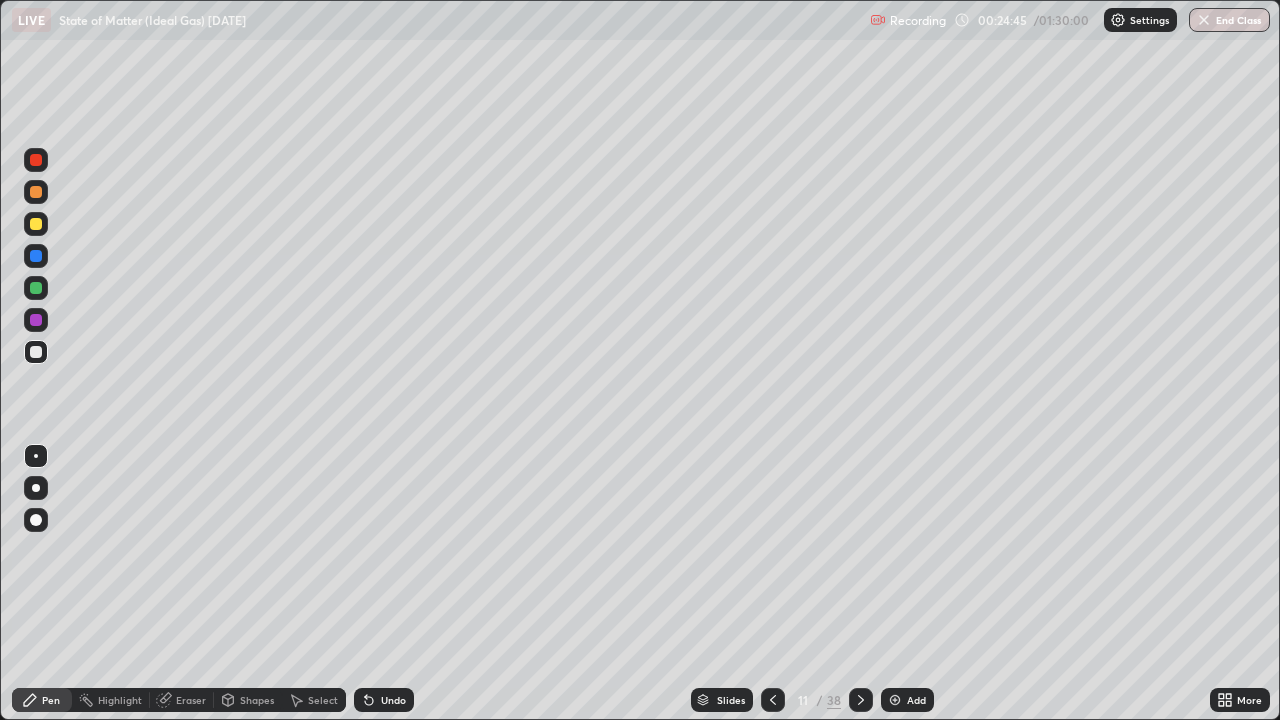 click on "Undo" at bounding box center [384, 700] 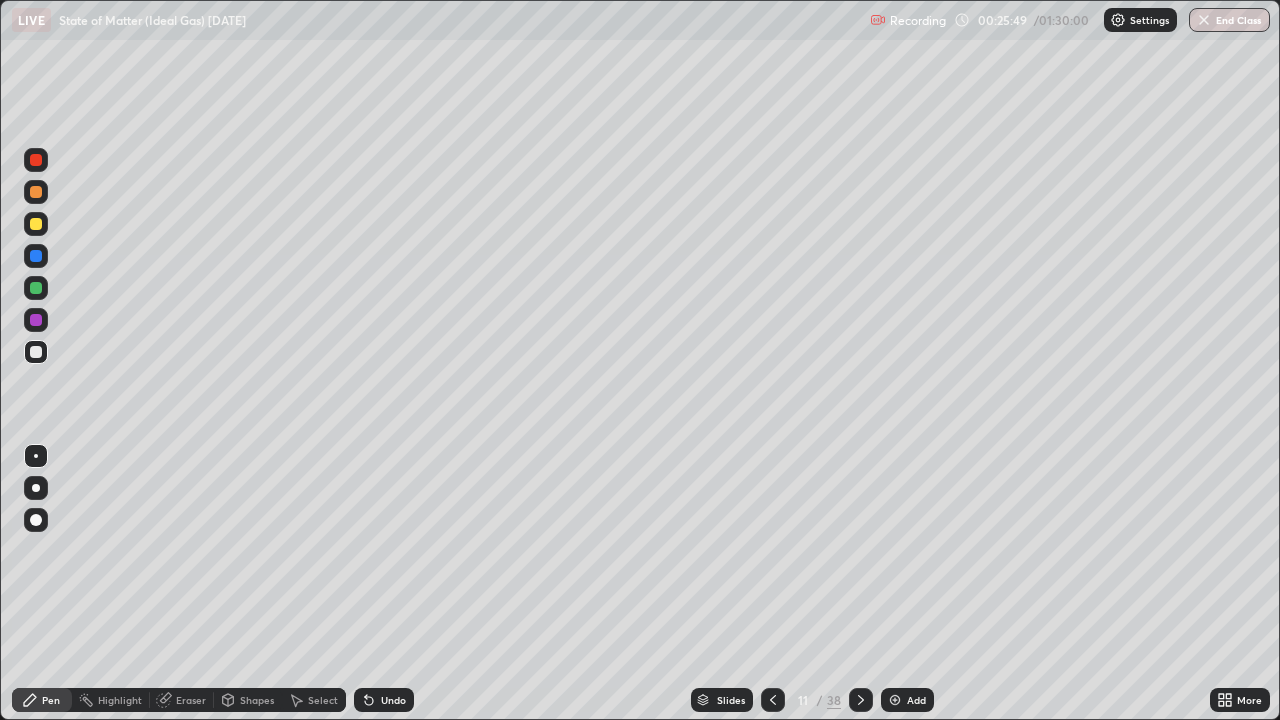 click at bounding box center (895, 700) 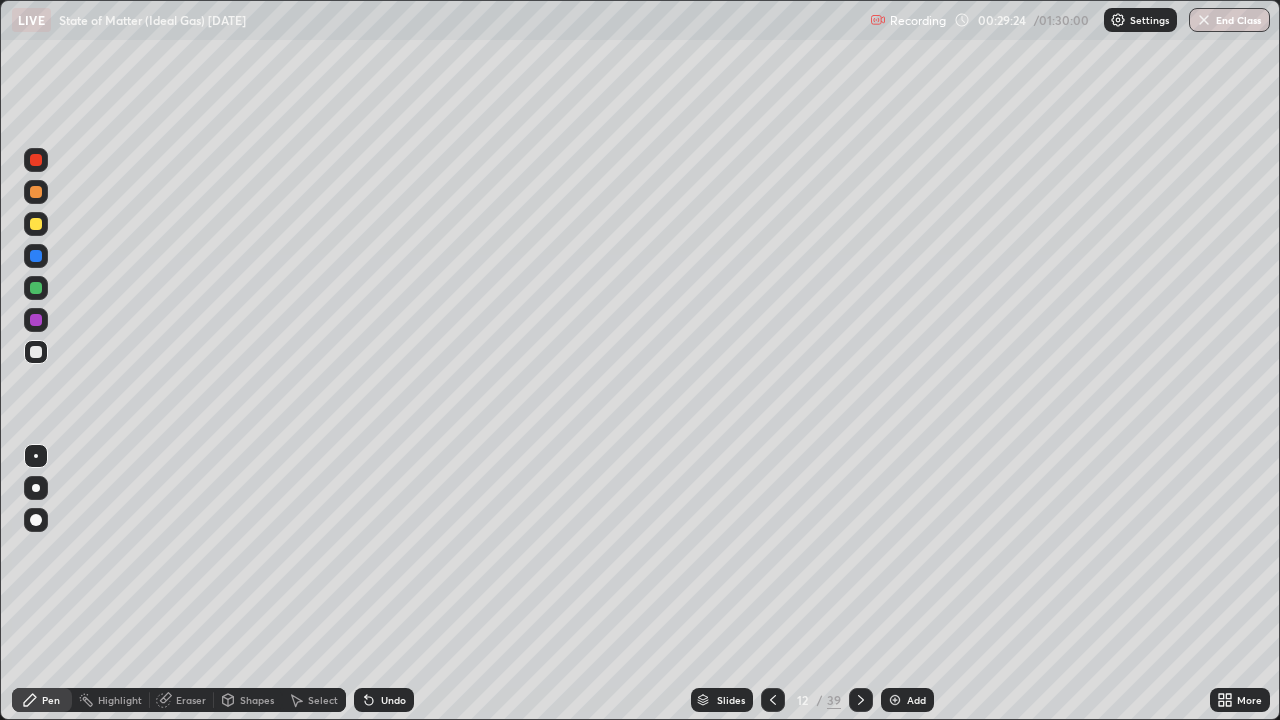 click at bounding box center [895, 700] 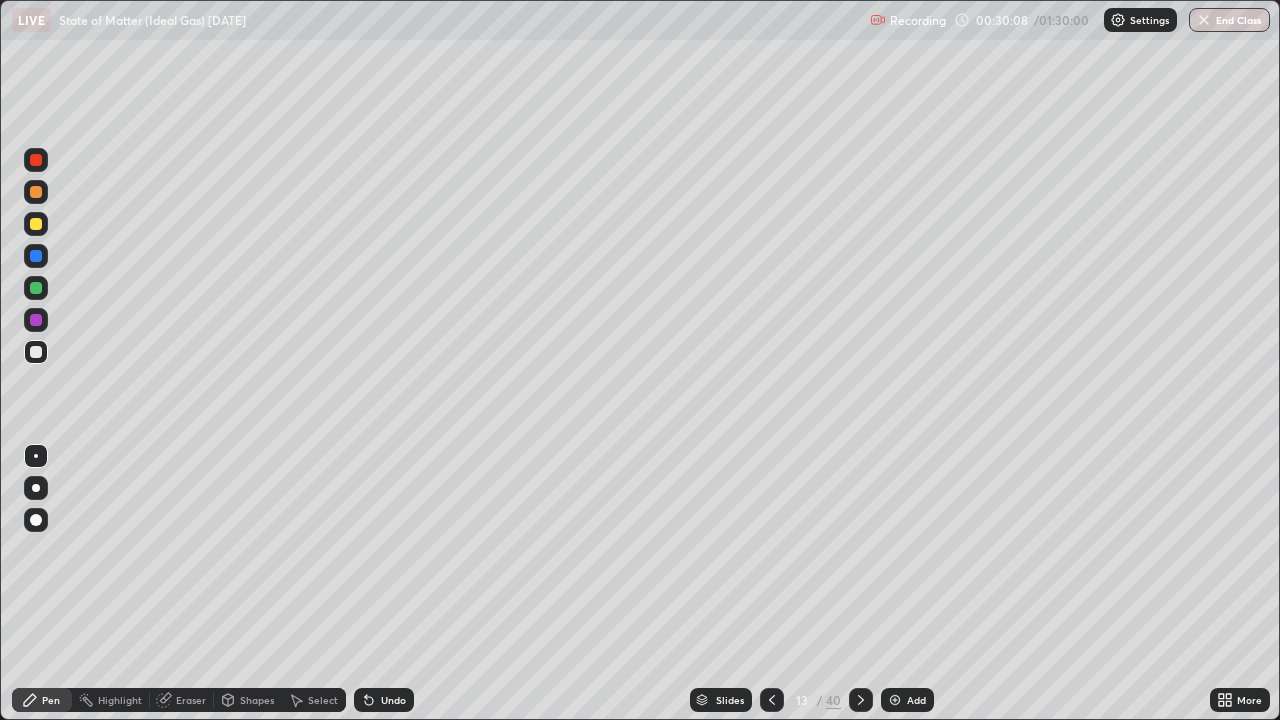click 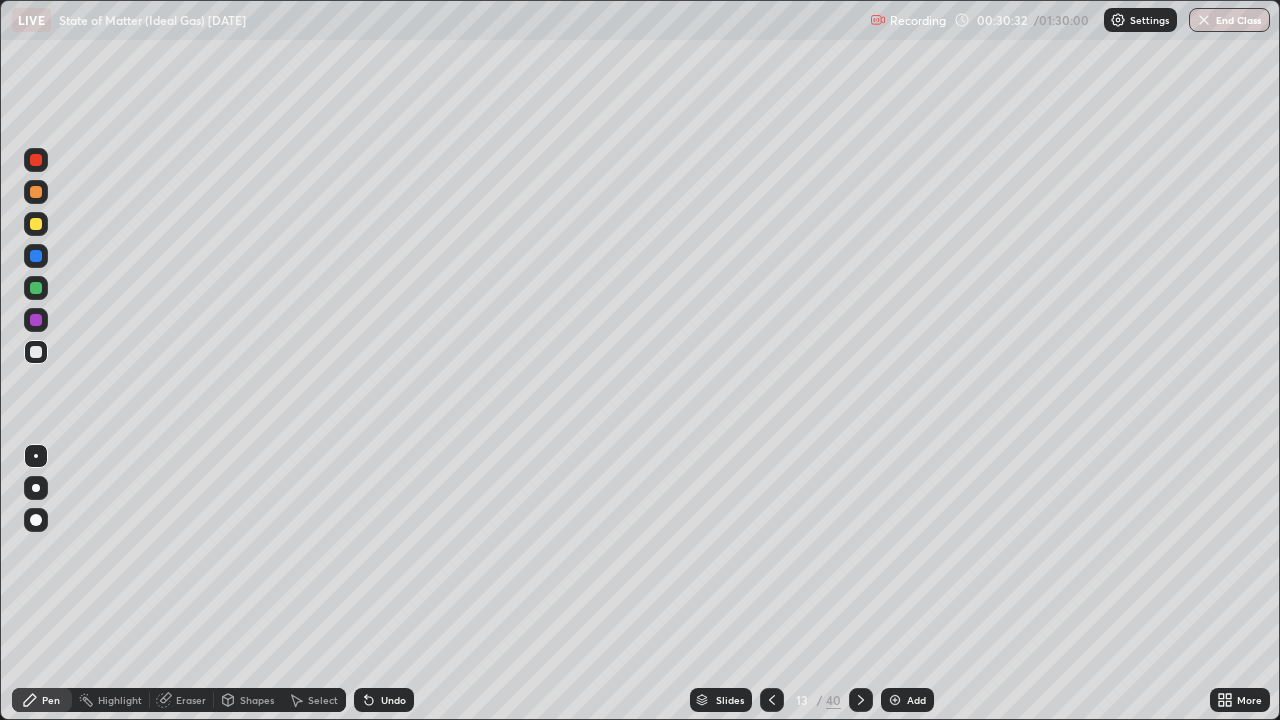 click at bounding box center [36, 288] 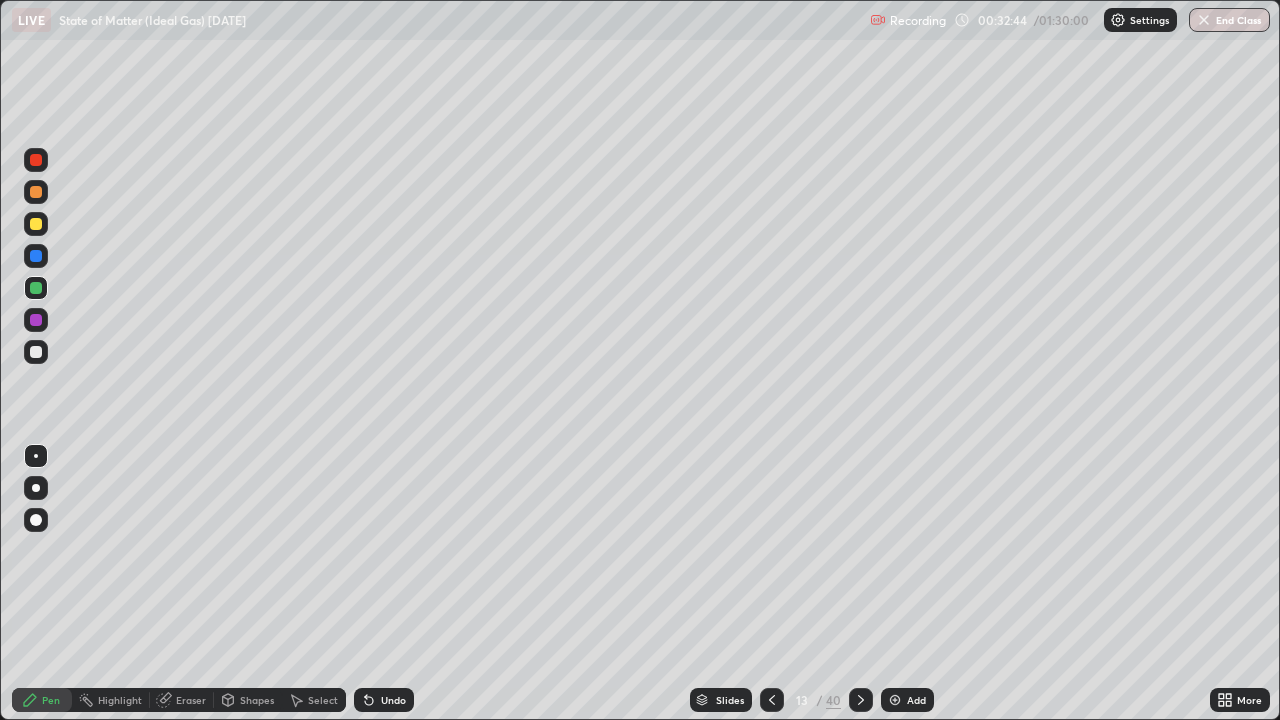 click on "Add" at bounding box center (907, 700) 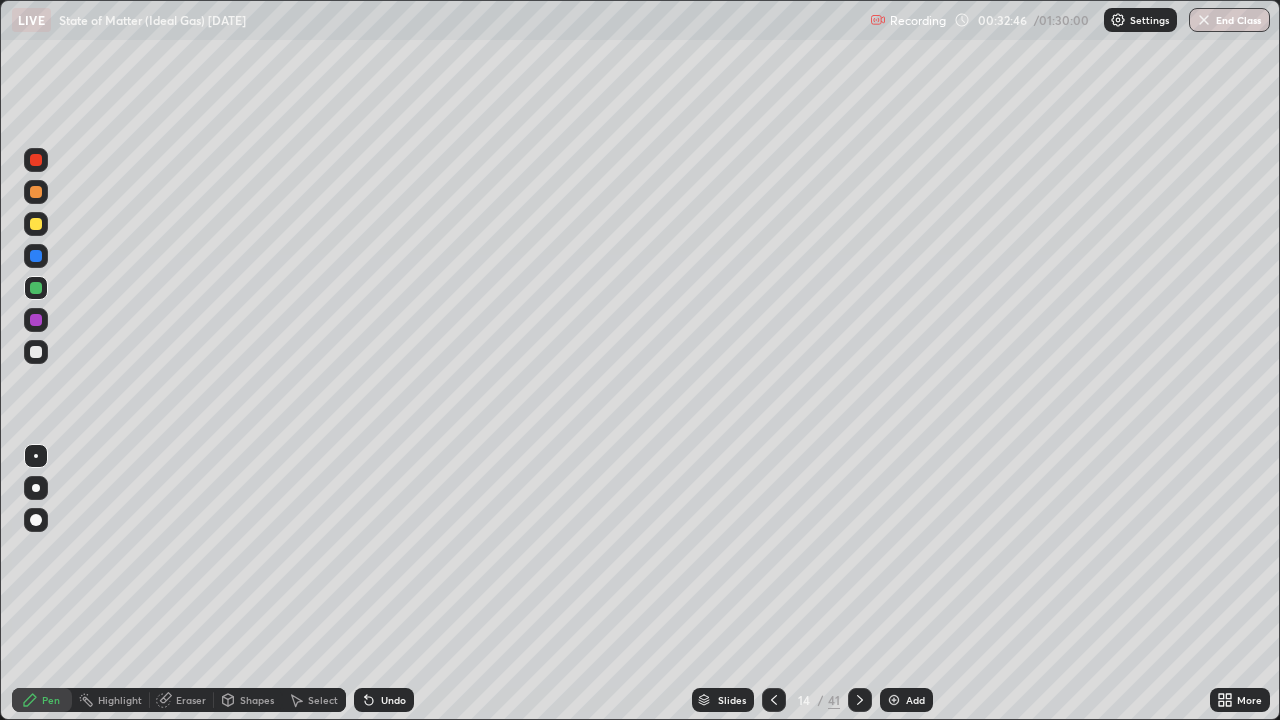 click at bounding box center [36, 352] 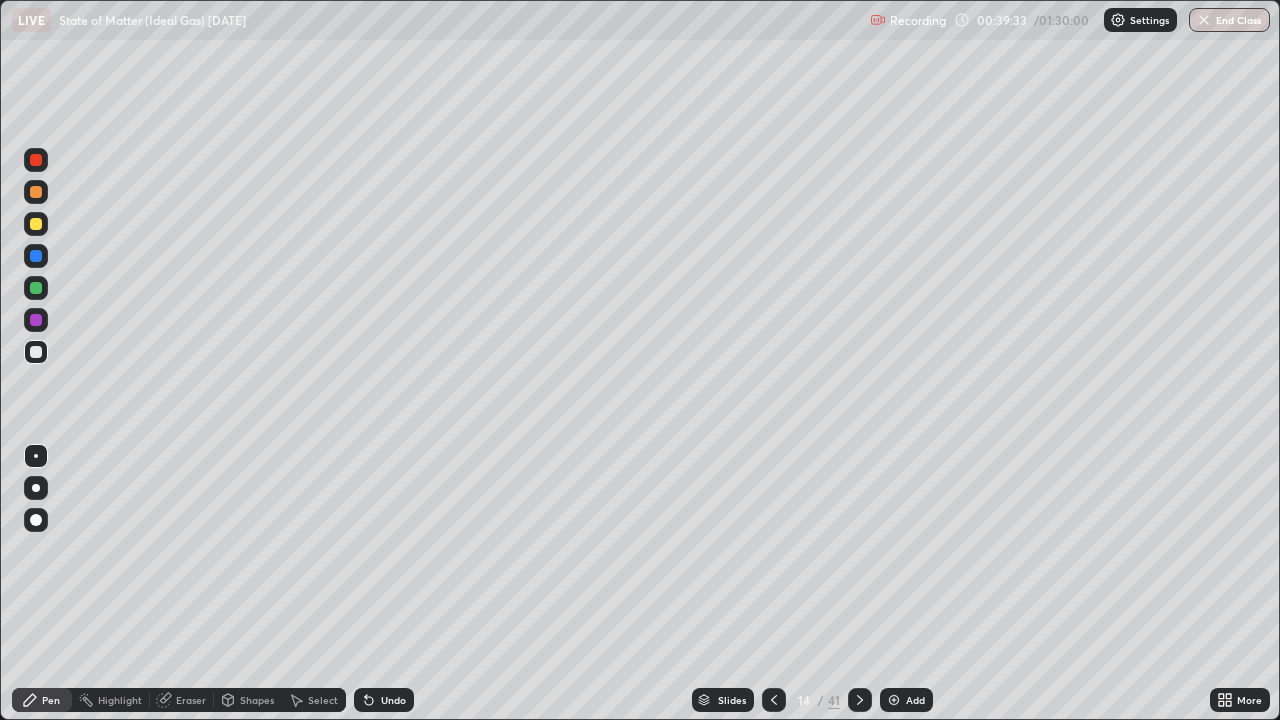 click at bounding box center [894, 700] 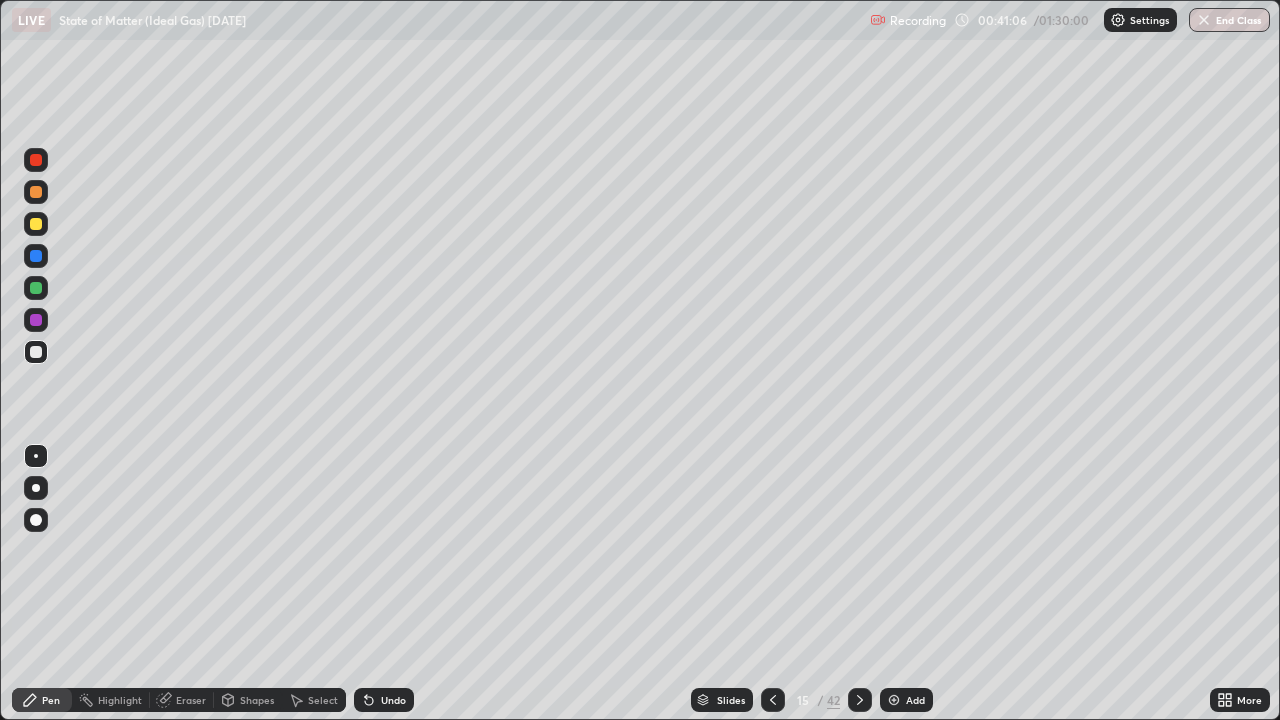click at bounding box center (36, 224) 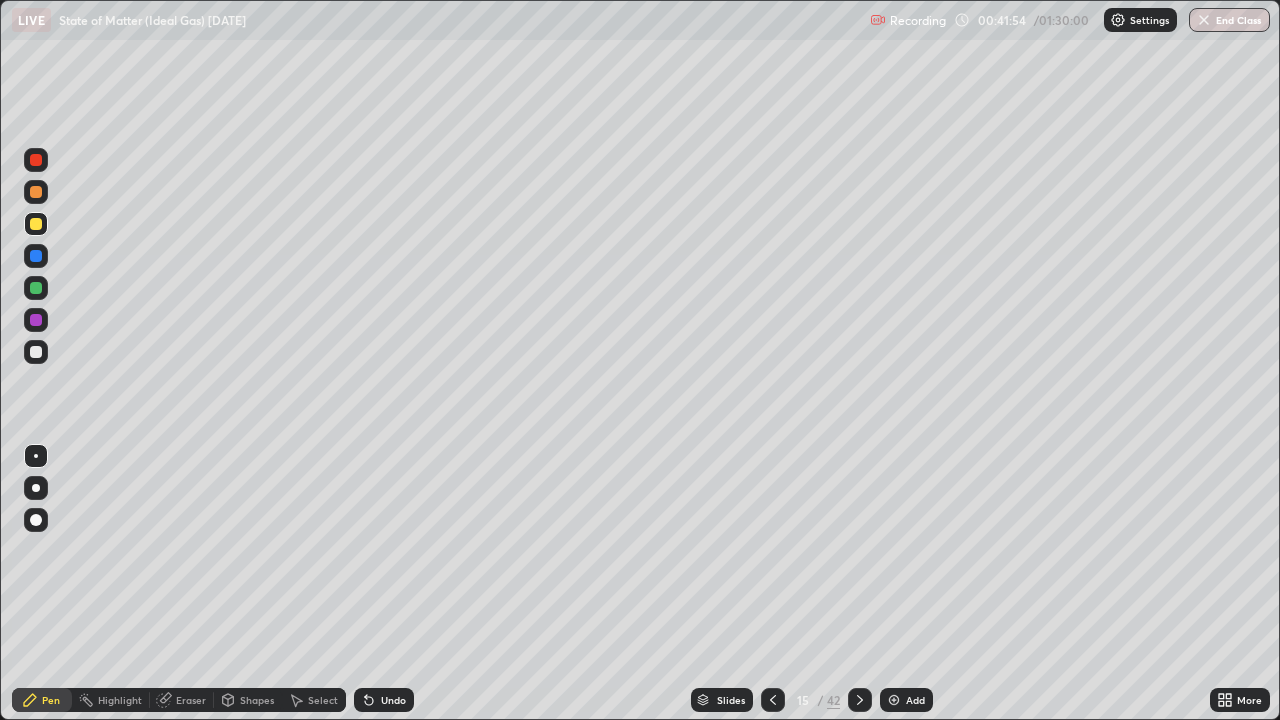 click at bounding box center [36, 288] 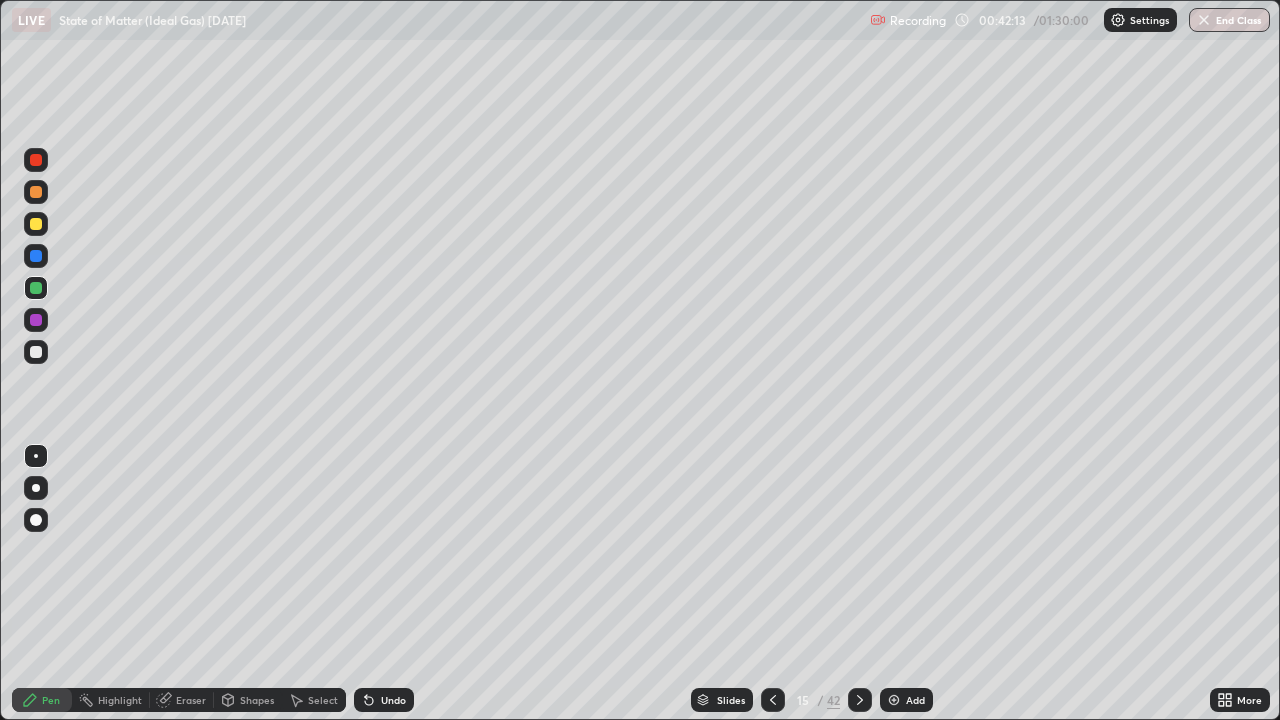 click 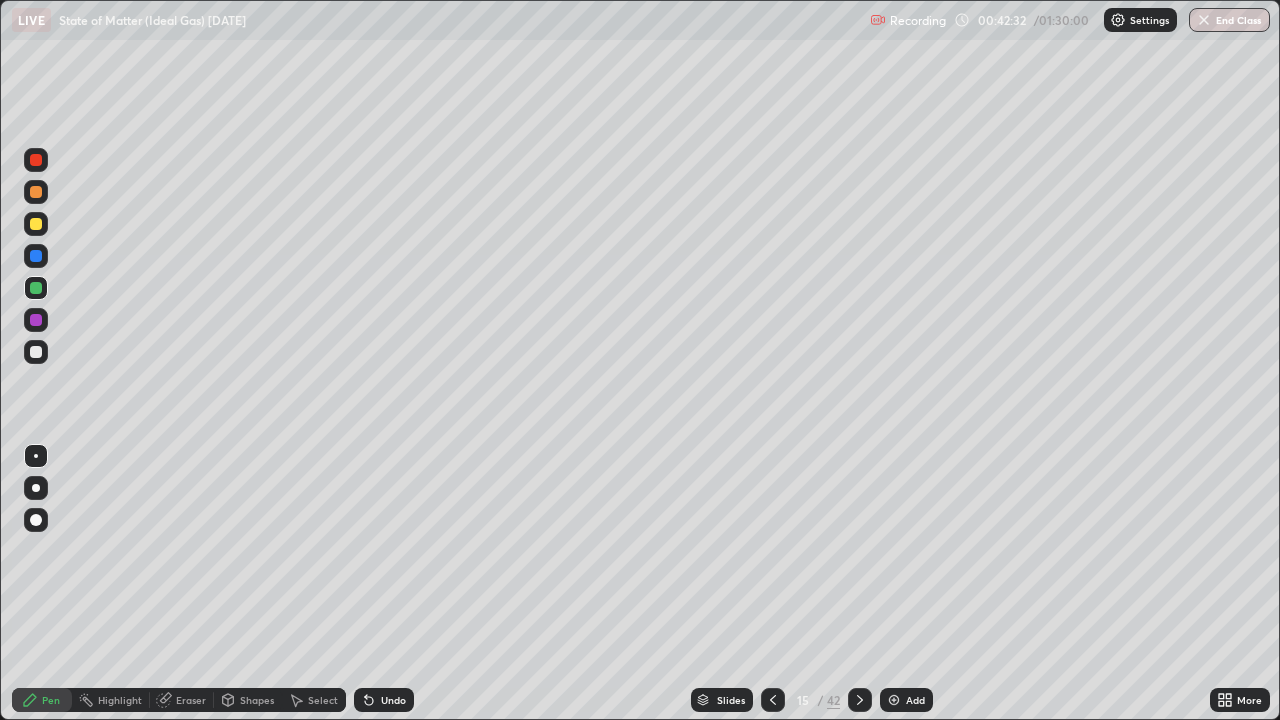 click at bounding box center (36, 352) 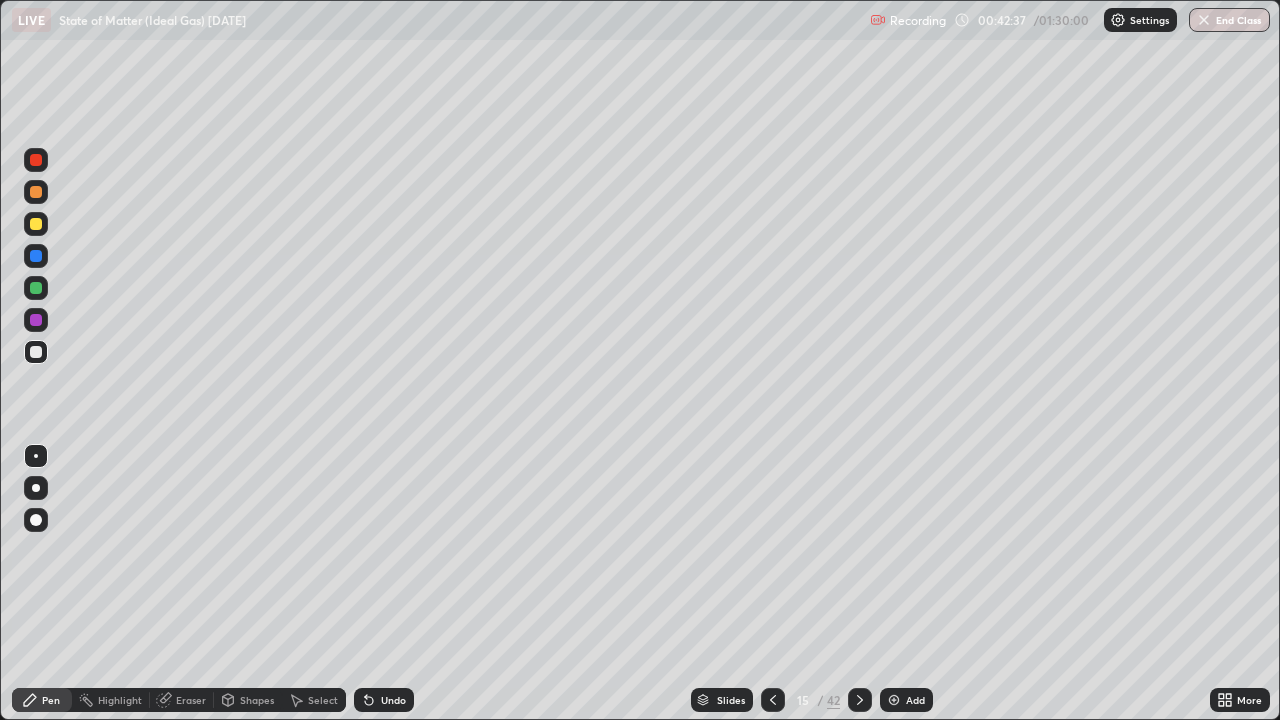 click at bounding box center [36, 192] 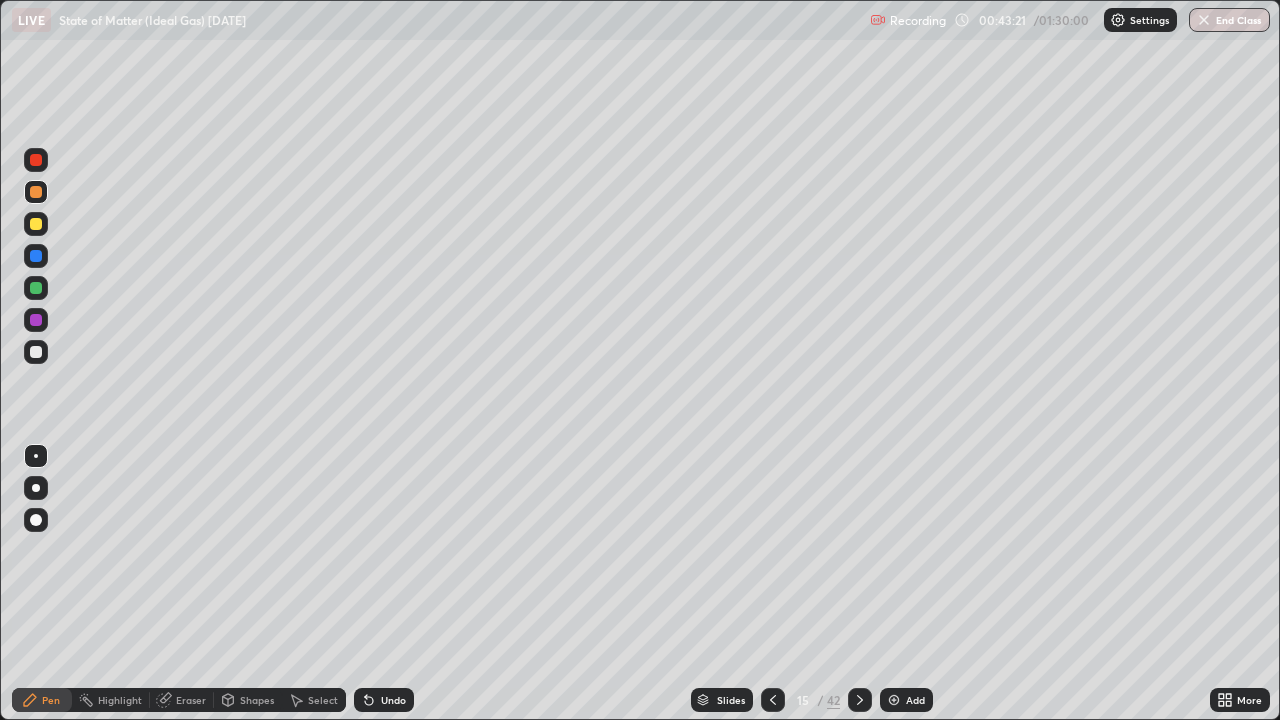 click 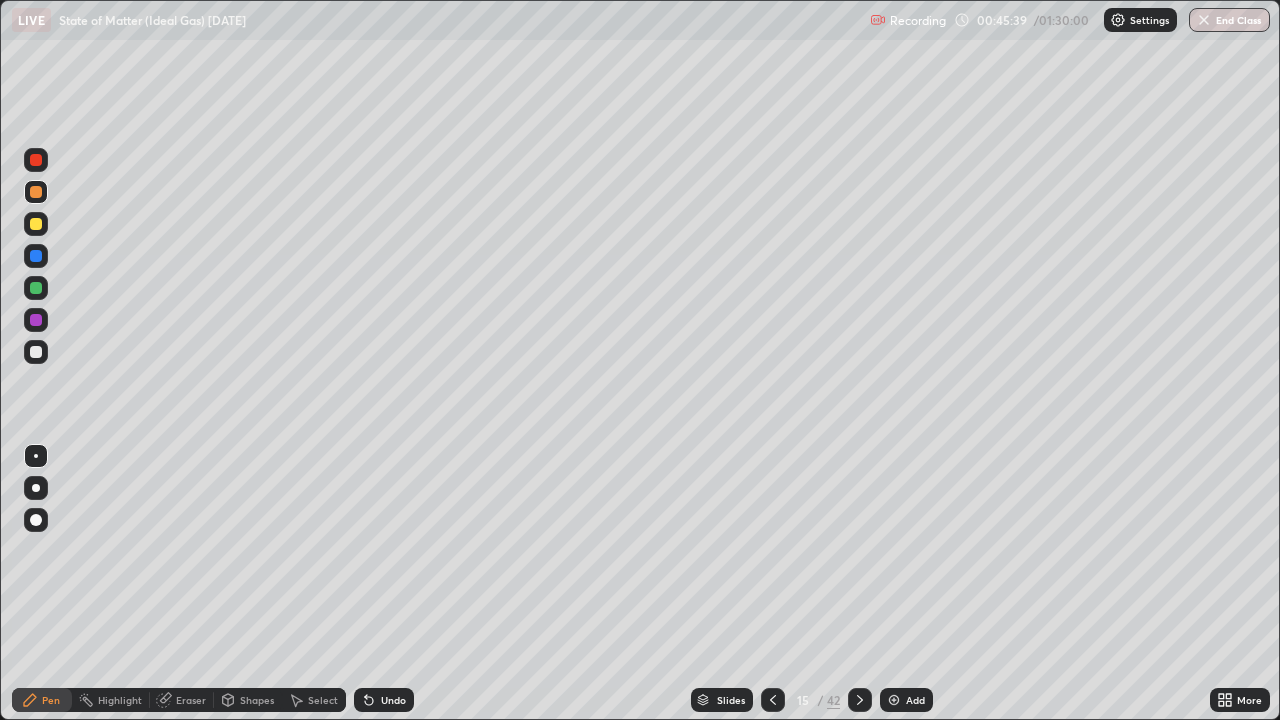 click on "Add" at bounding box center [915, 700] 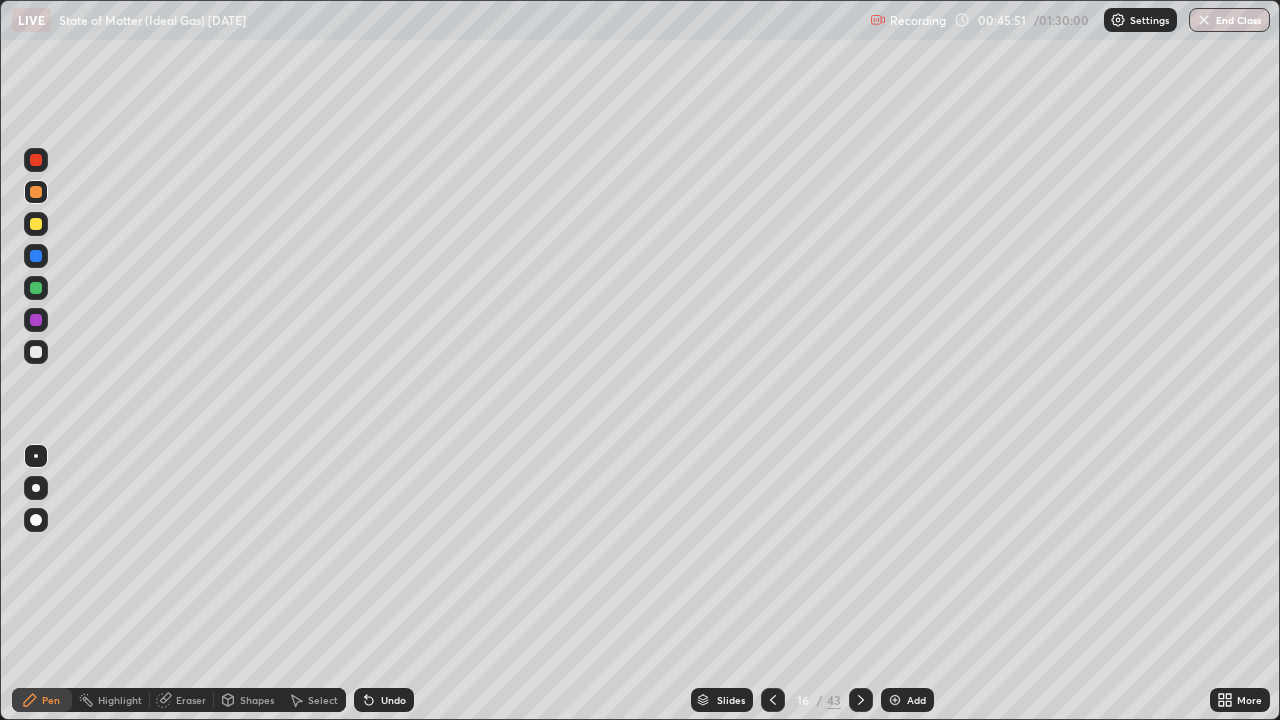 click at bounding box center (36, 352) 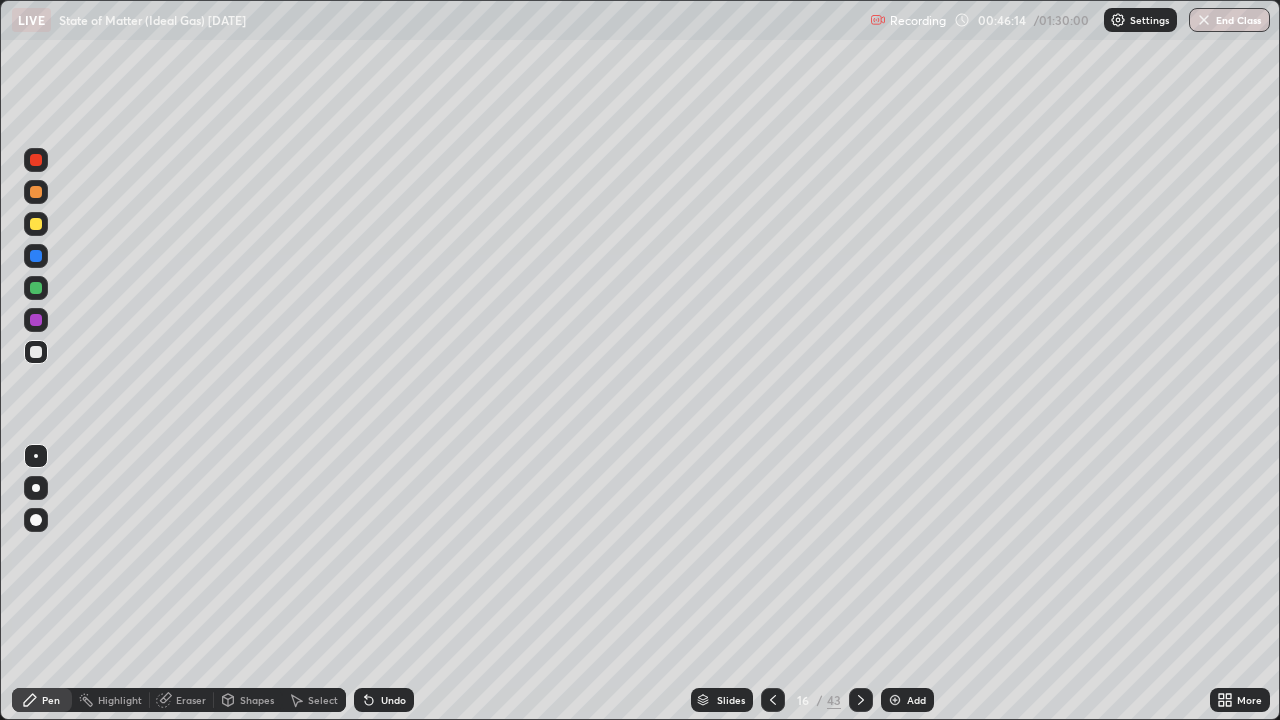 click 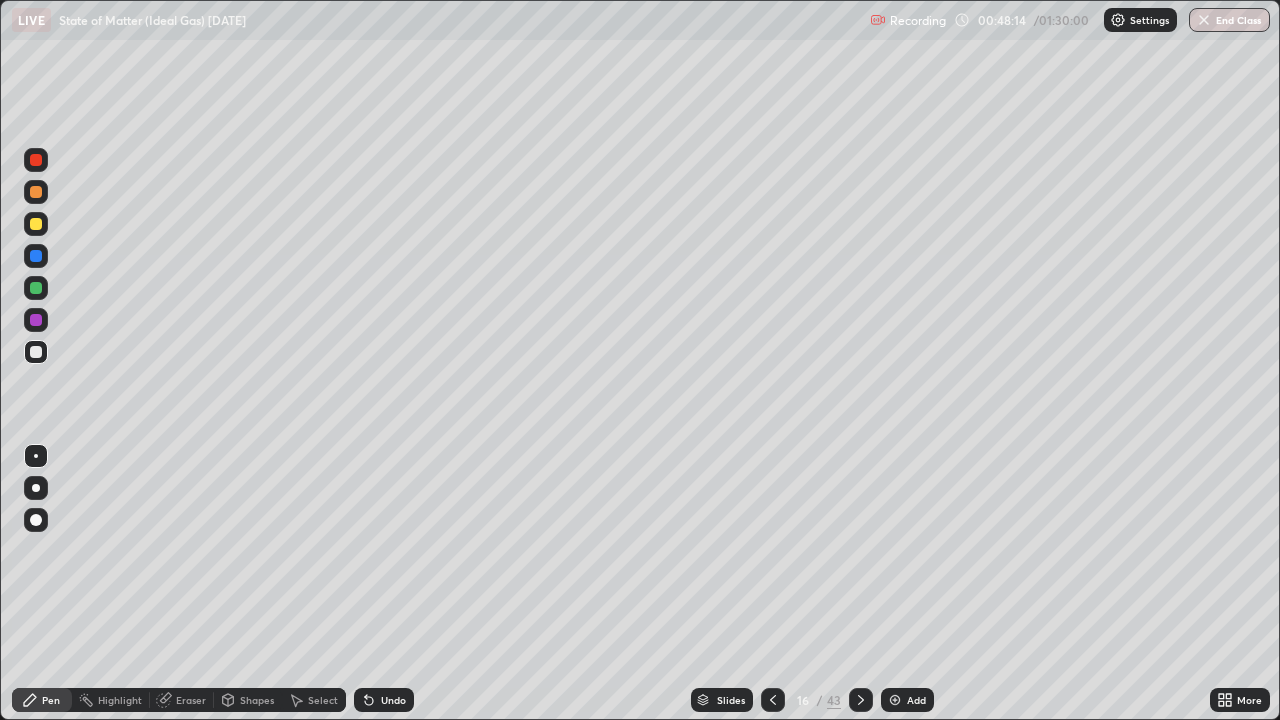 click on "Add" at bounding box center [907, 700] 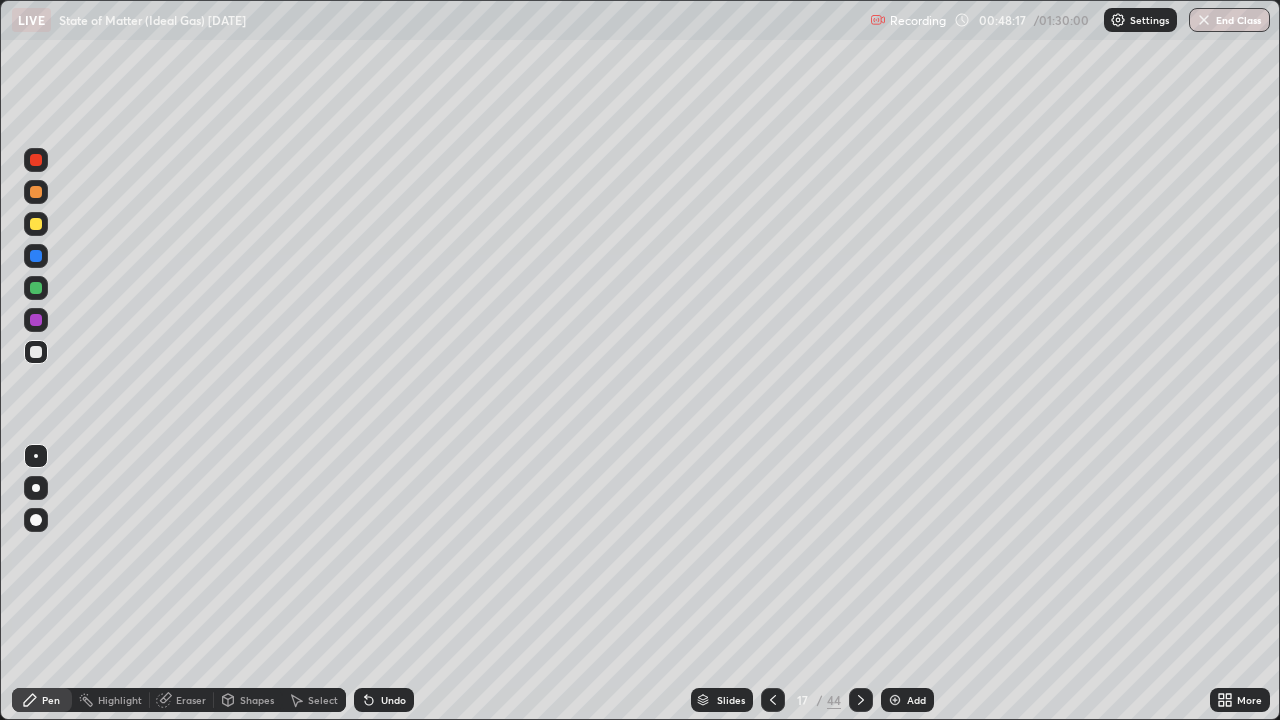 click at bounding box center [36, 224] 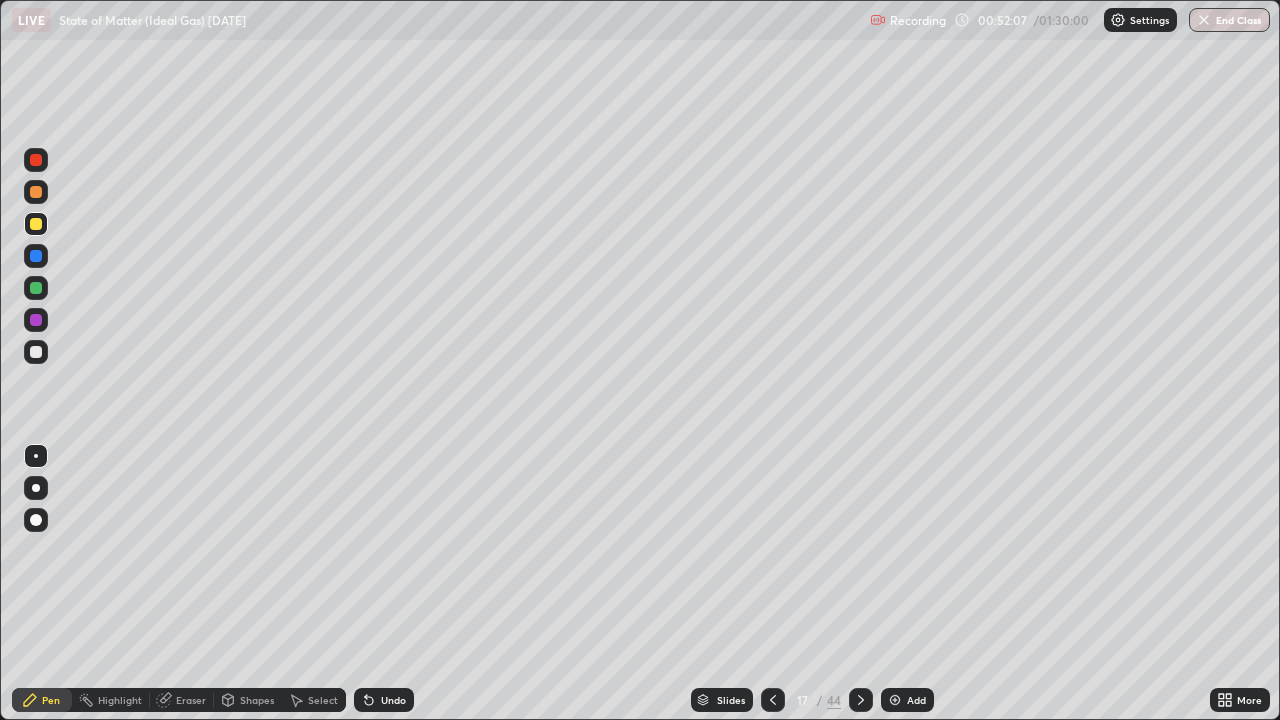click at bounding box center [36, 352] 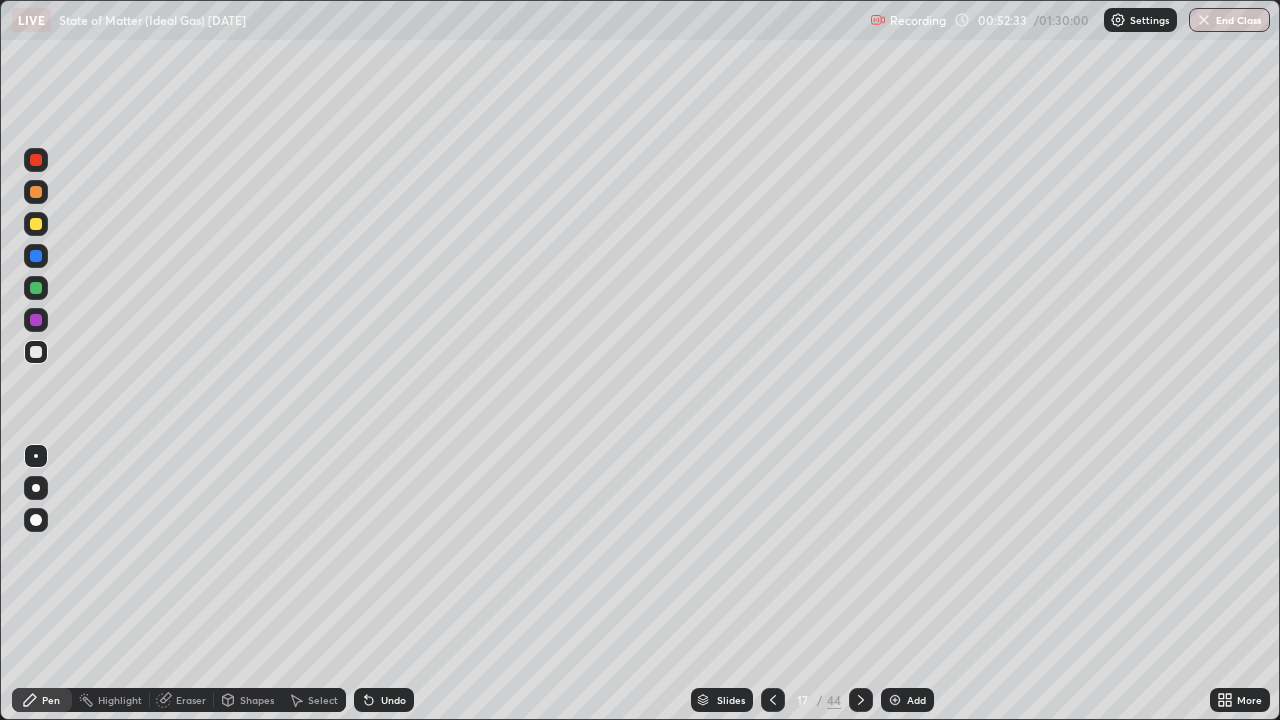 click at bounding box center [36, 320] 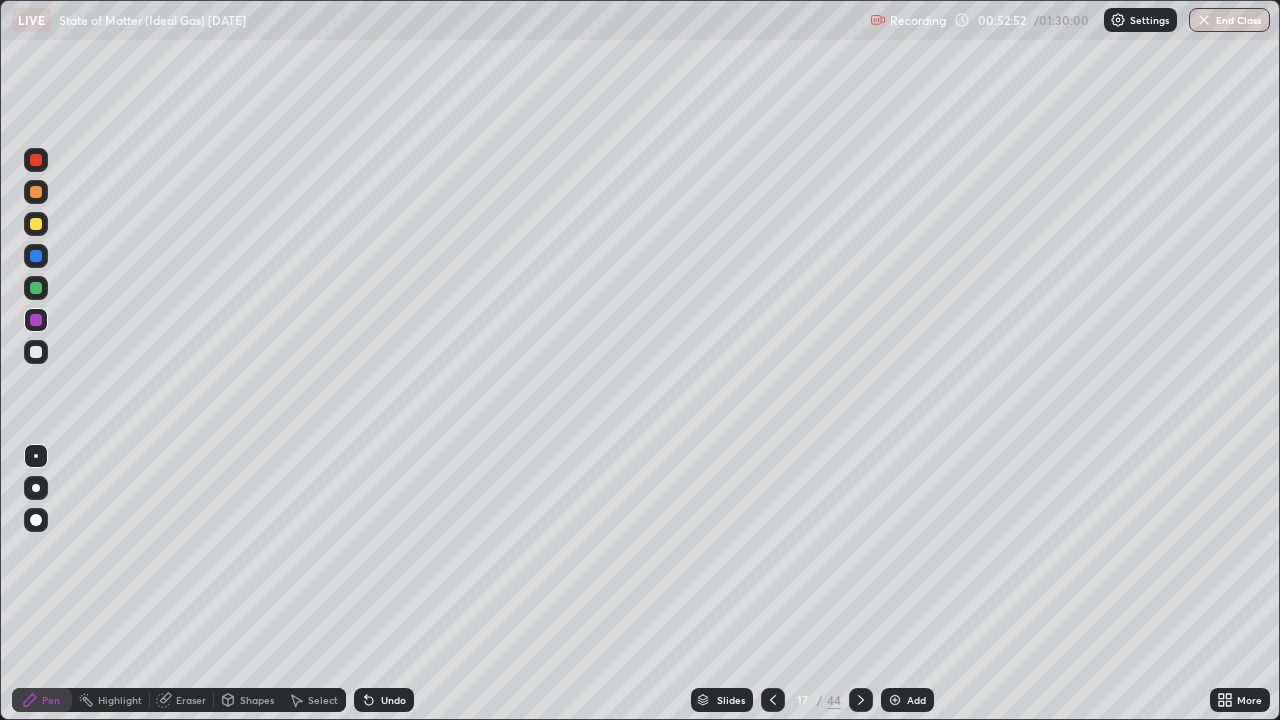 click on "Undo" at bounding box center (384, 700) 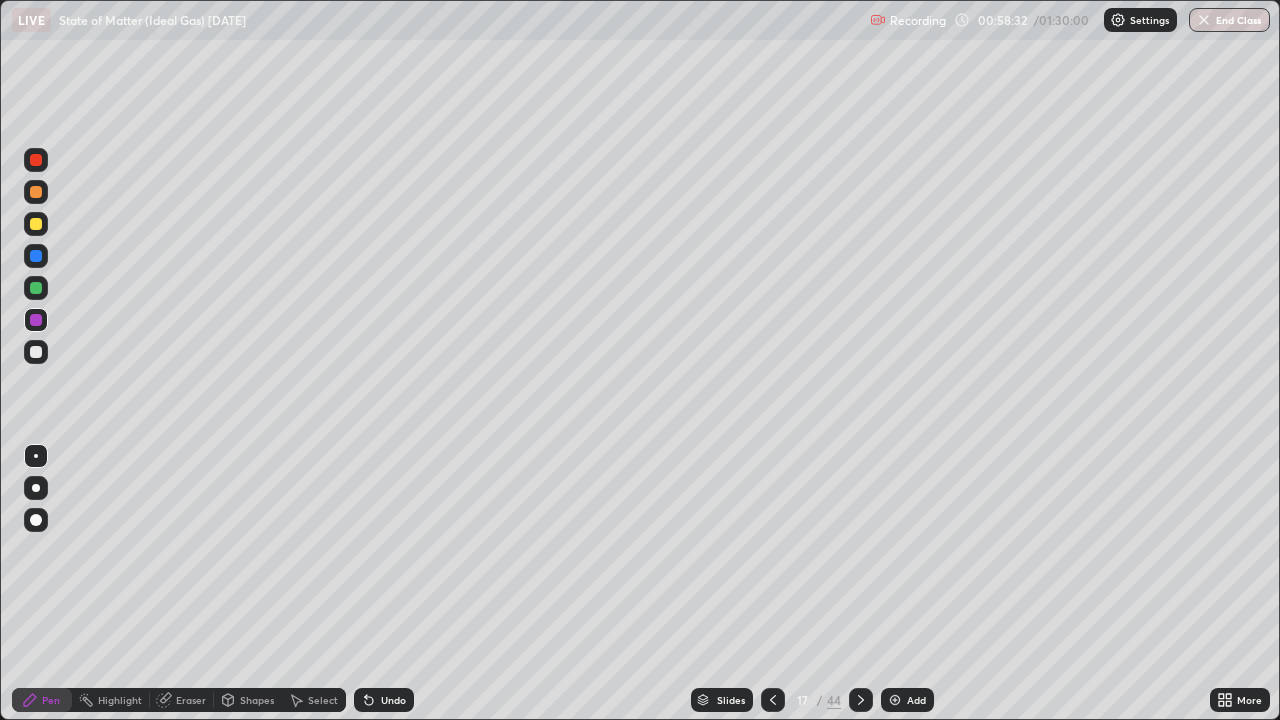 click at bounding box center (895, 700) 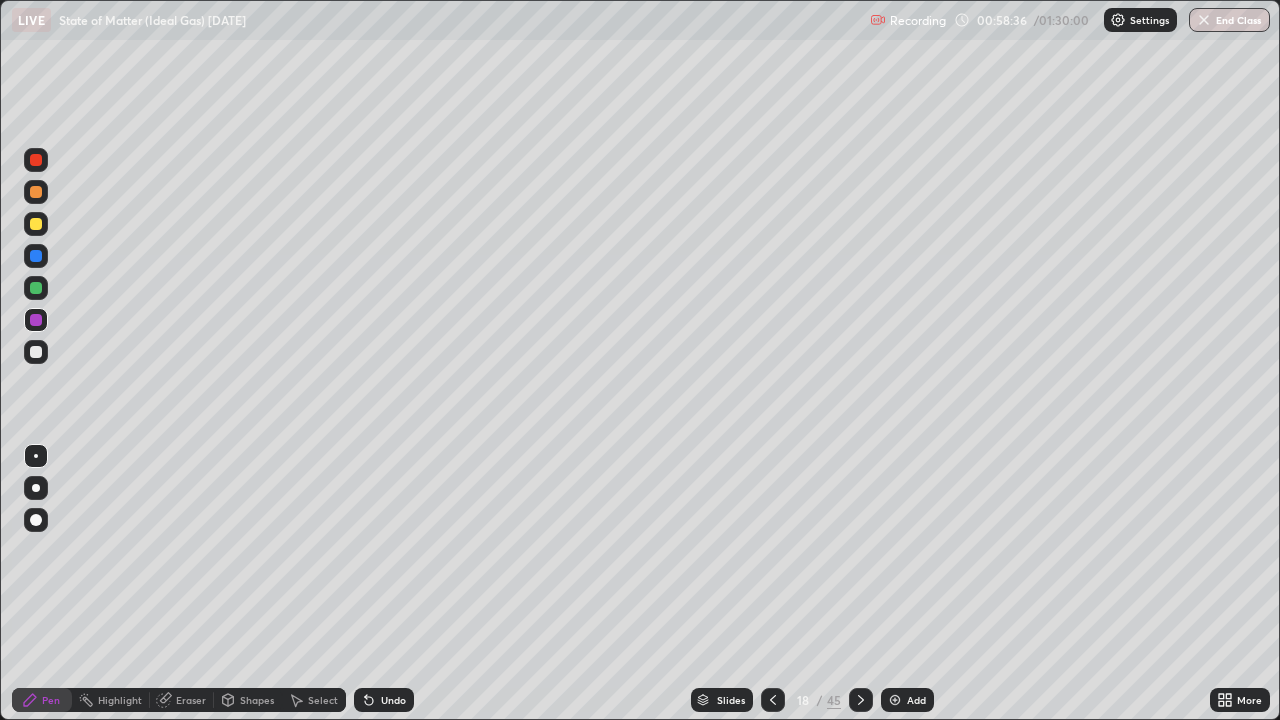 click at bounding box center [36, 352] 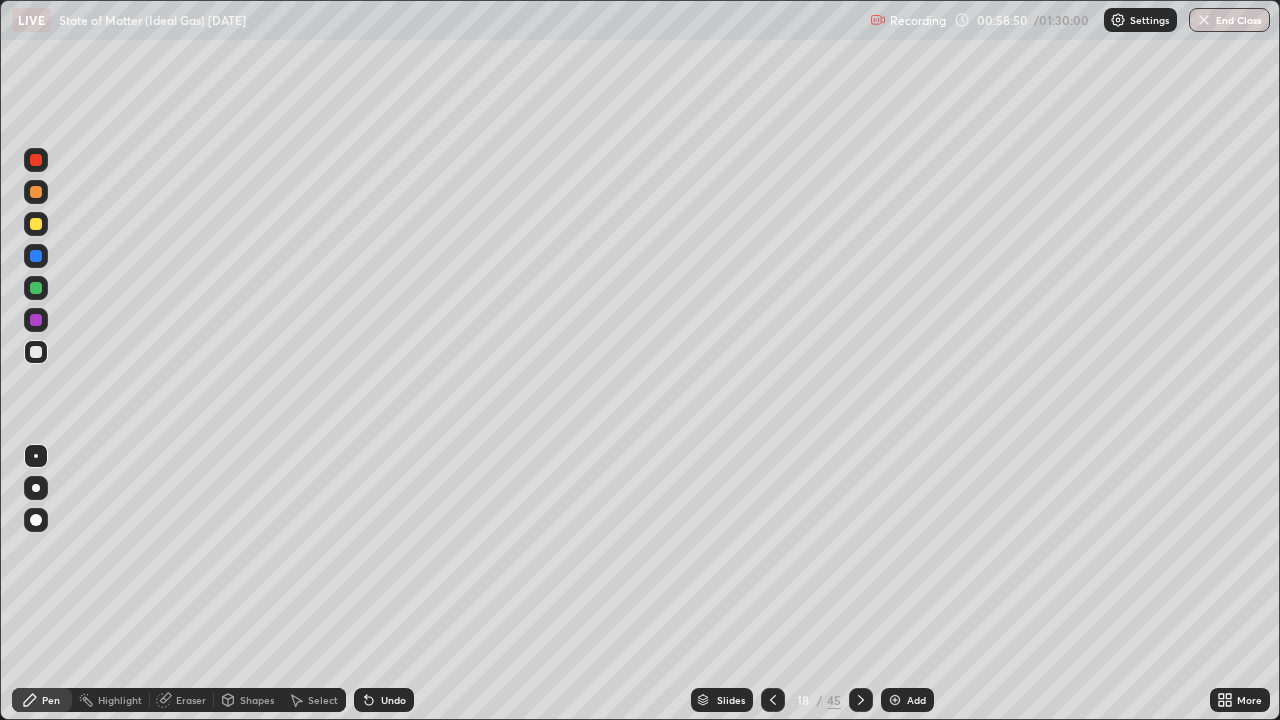 click at bounding box center (36, 288) 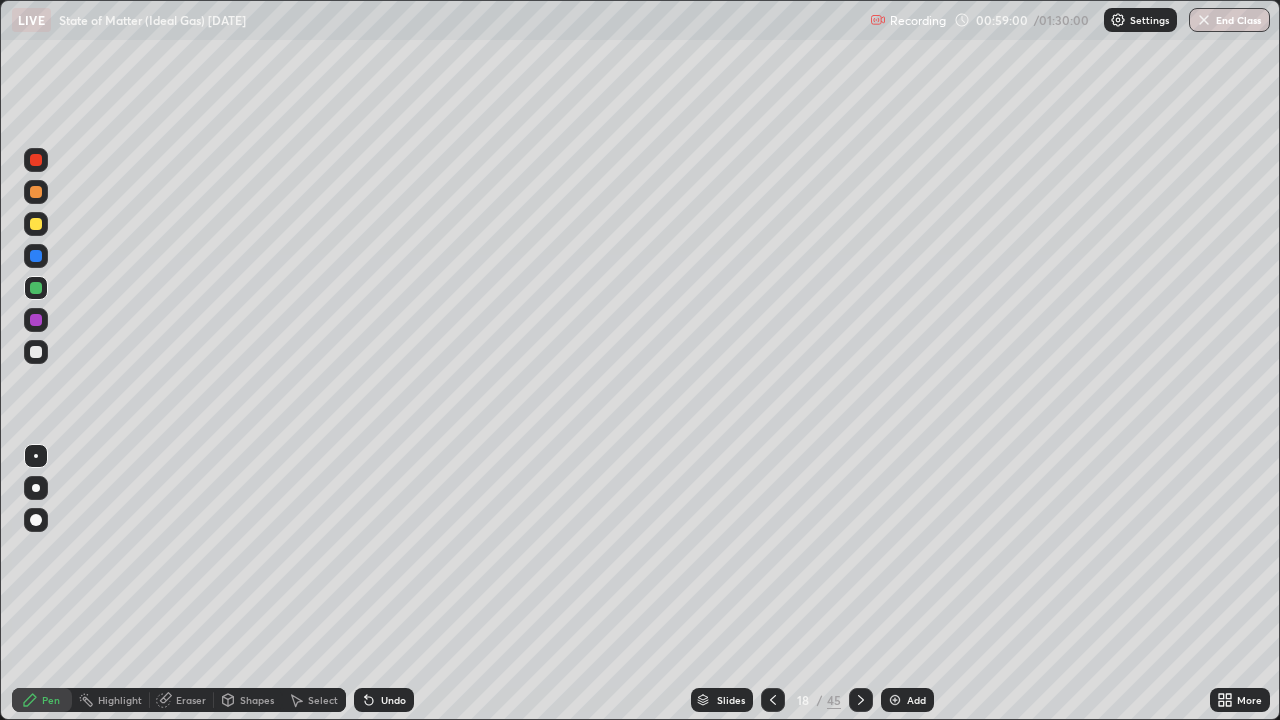 click at bounding box center (36, 224) 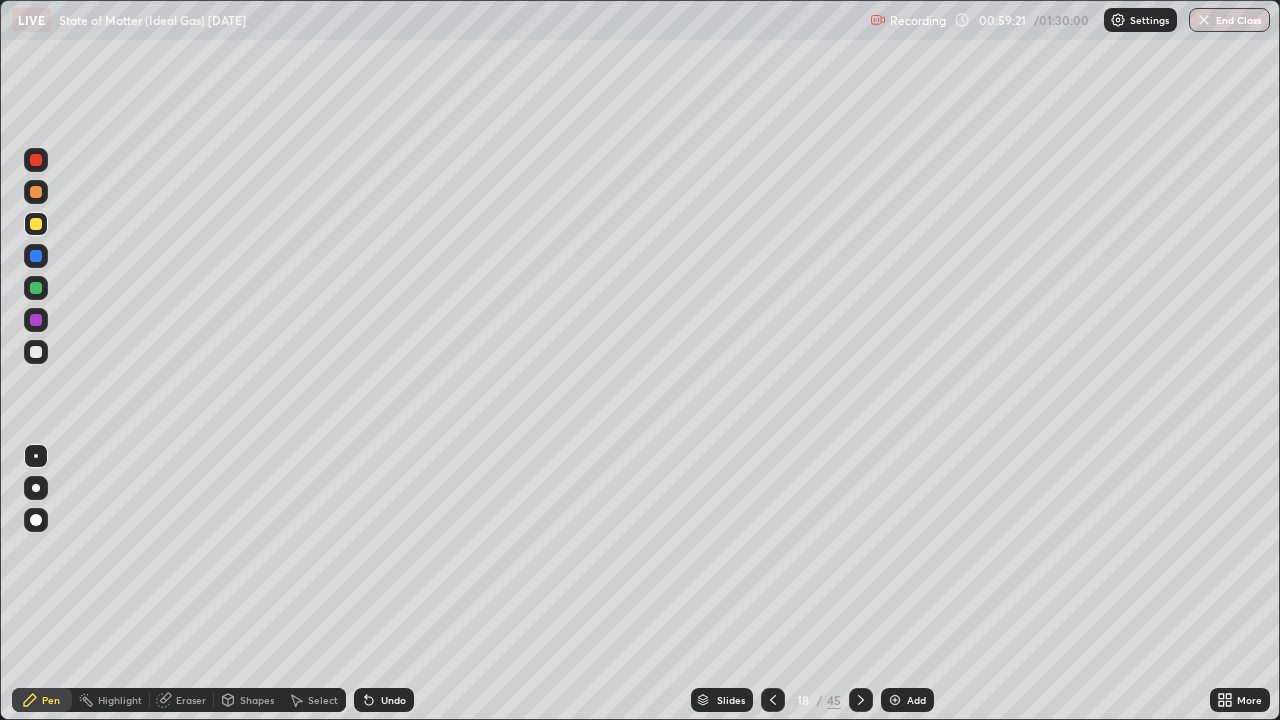 click at bounding box center (36, 288) 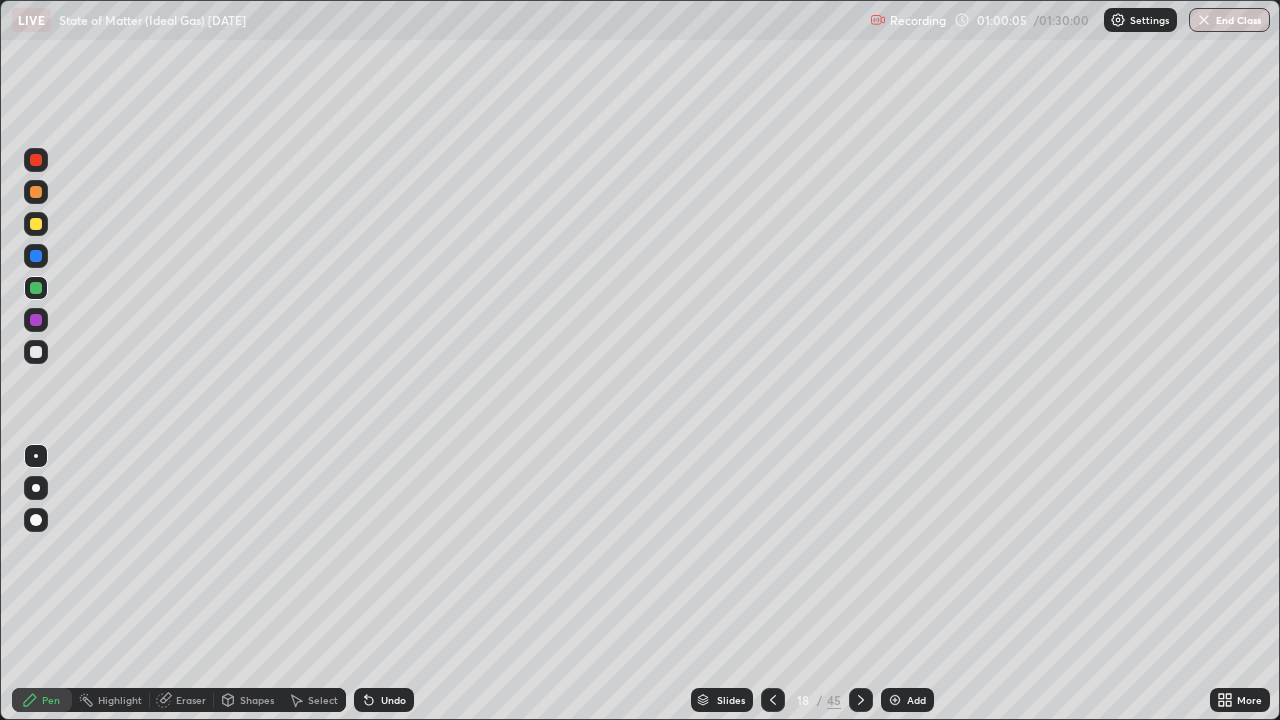 click at bounding box center (36, 352) 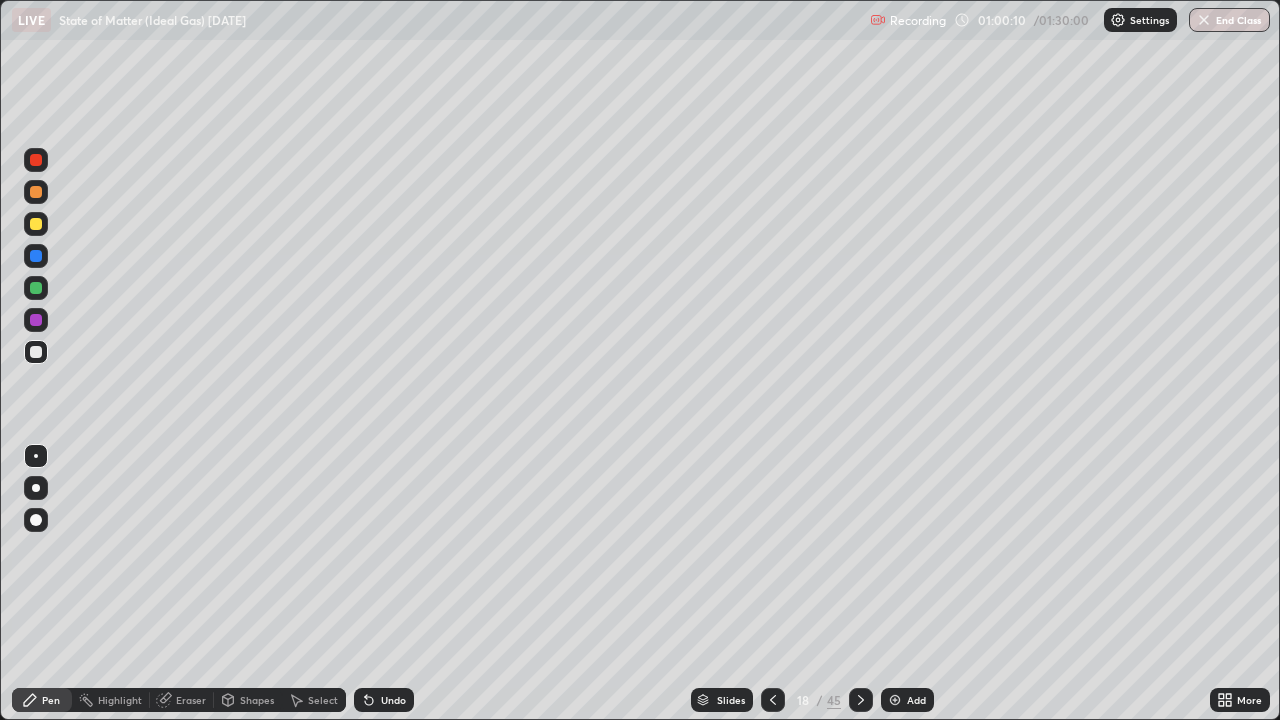 click at bounding box center (36, 288) 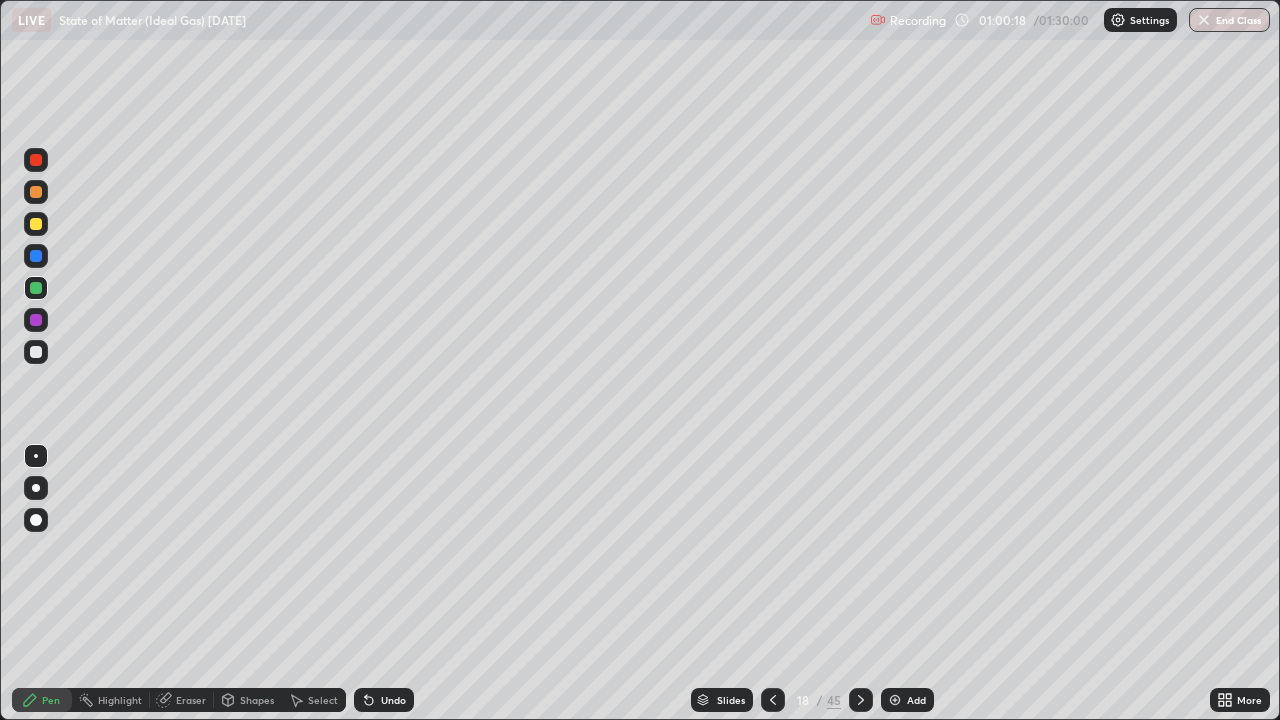 click at bounding box center [36, 224] 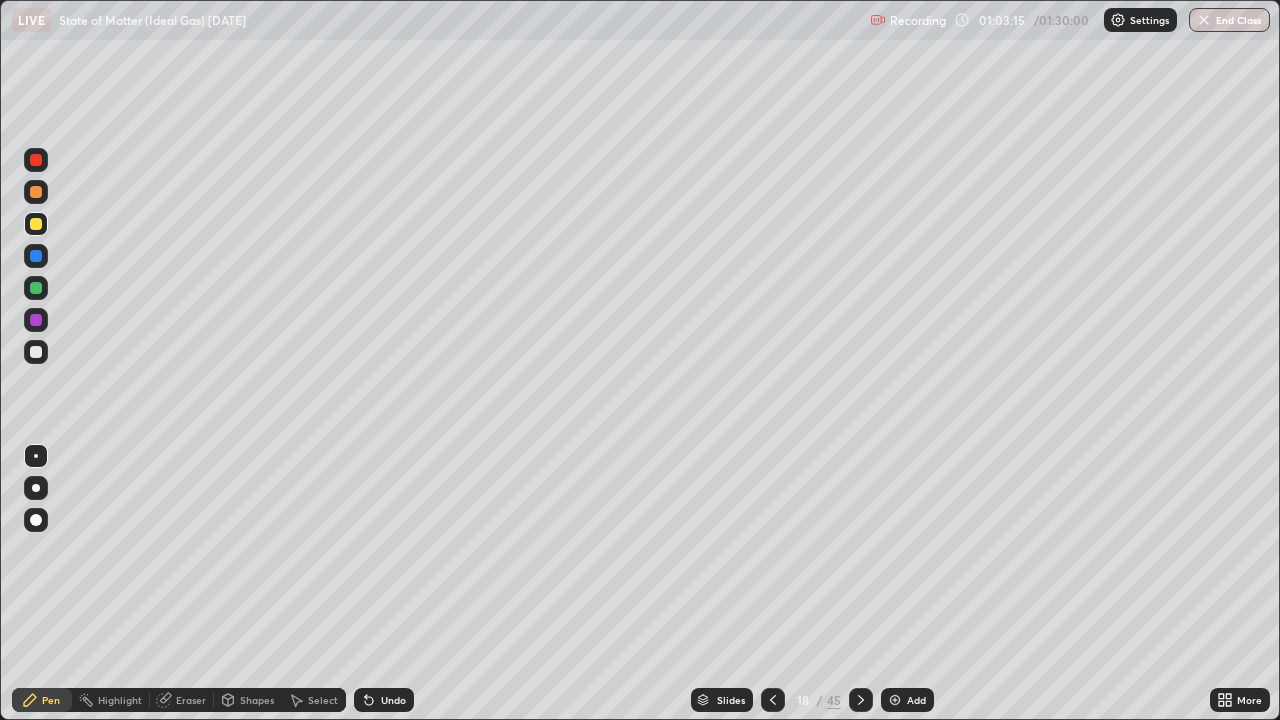 click 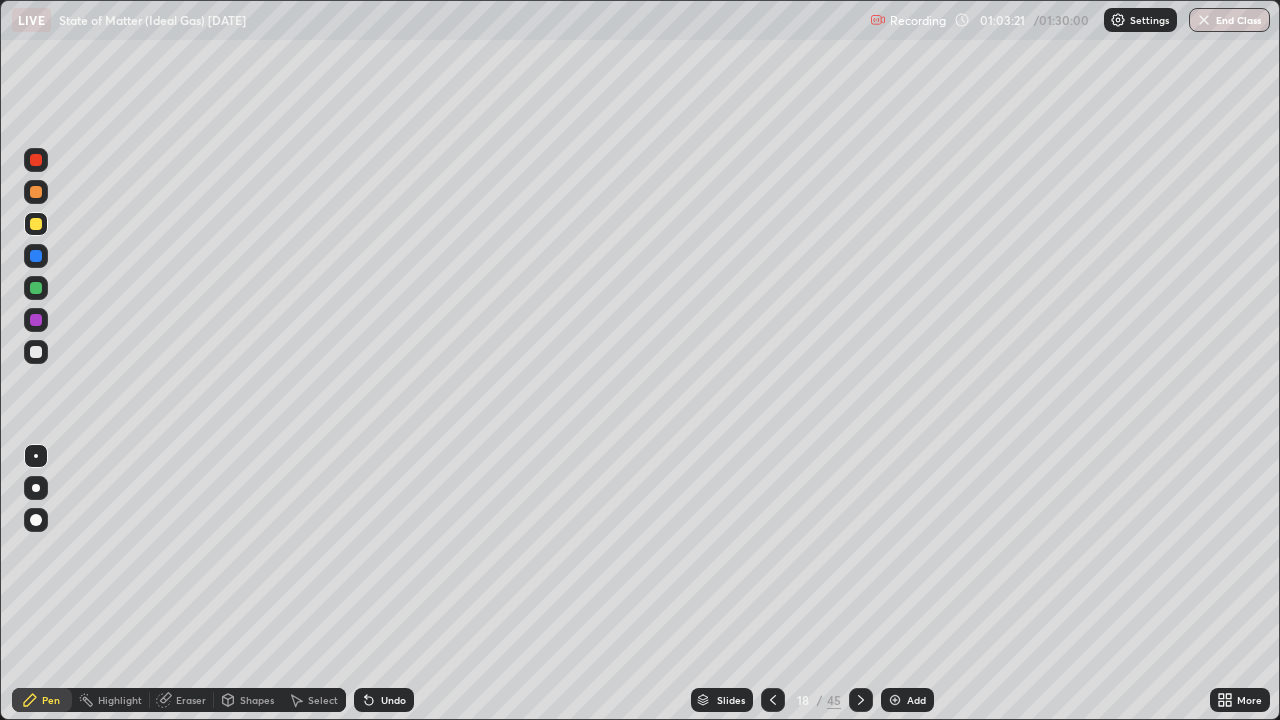click at bounding box center (36, 352) 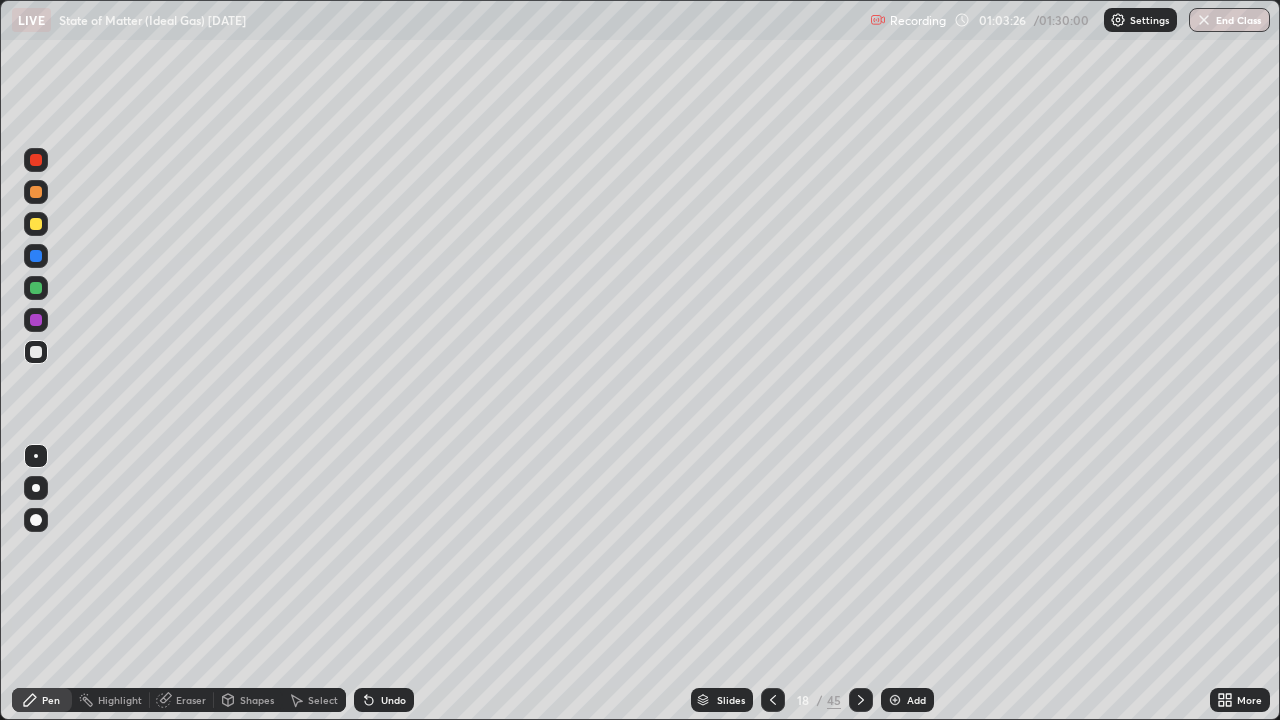 click at bounding box center (36, 192) 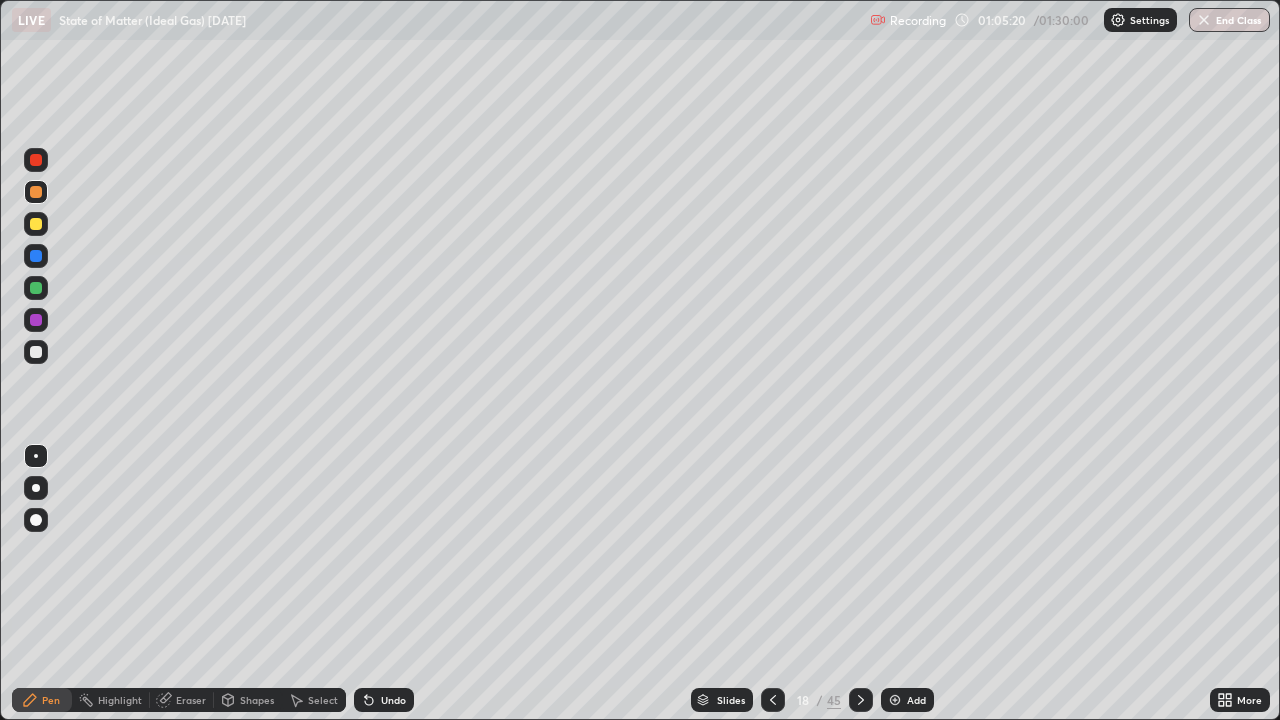 click at bounding box center (36, 352) 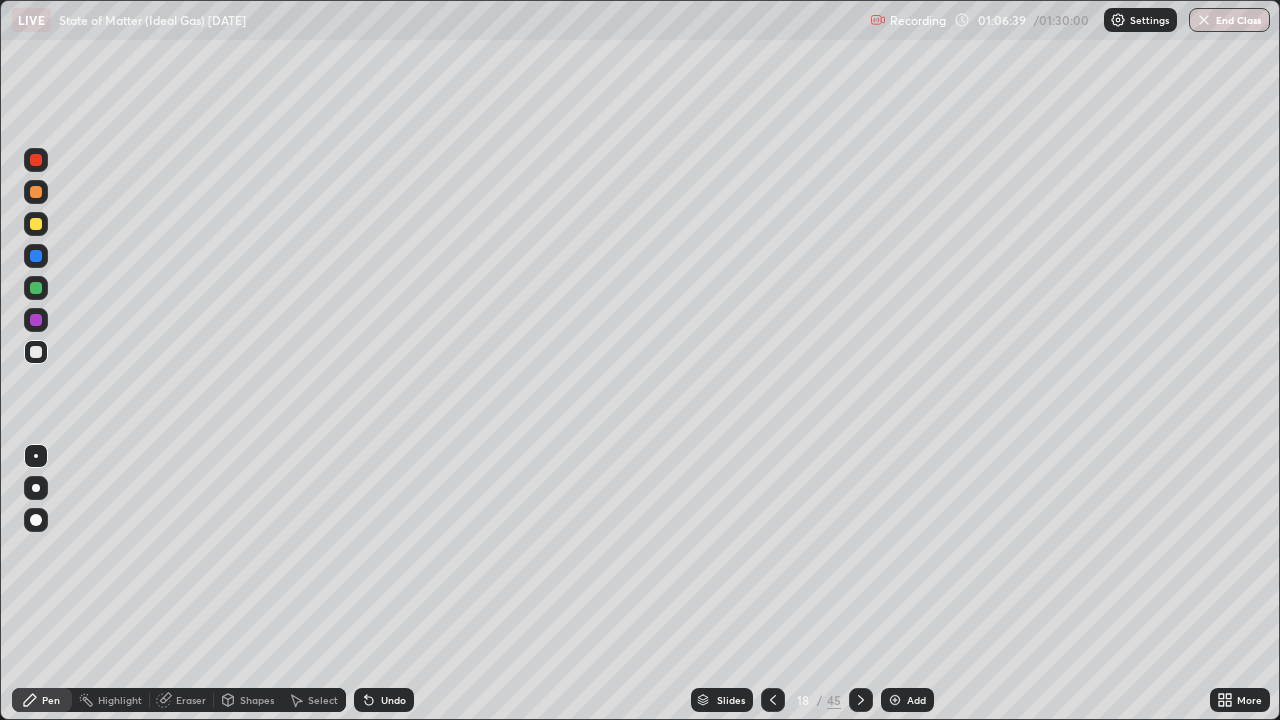click on "/" at bounding box center [820, 700] 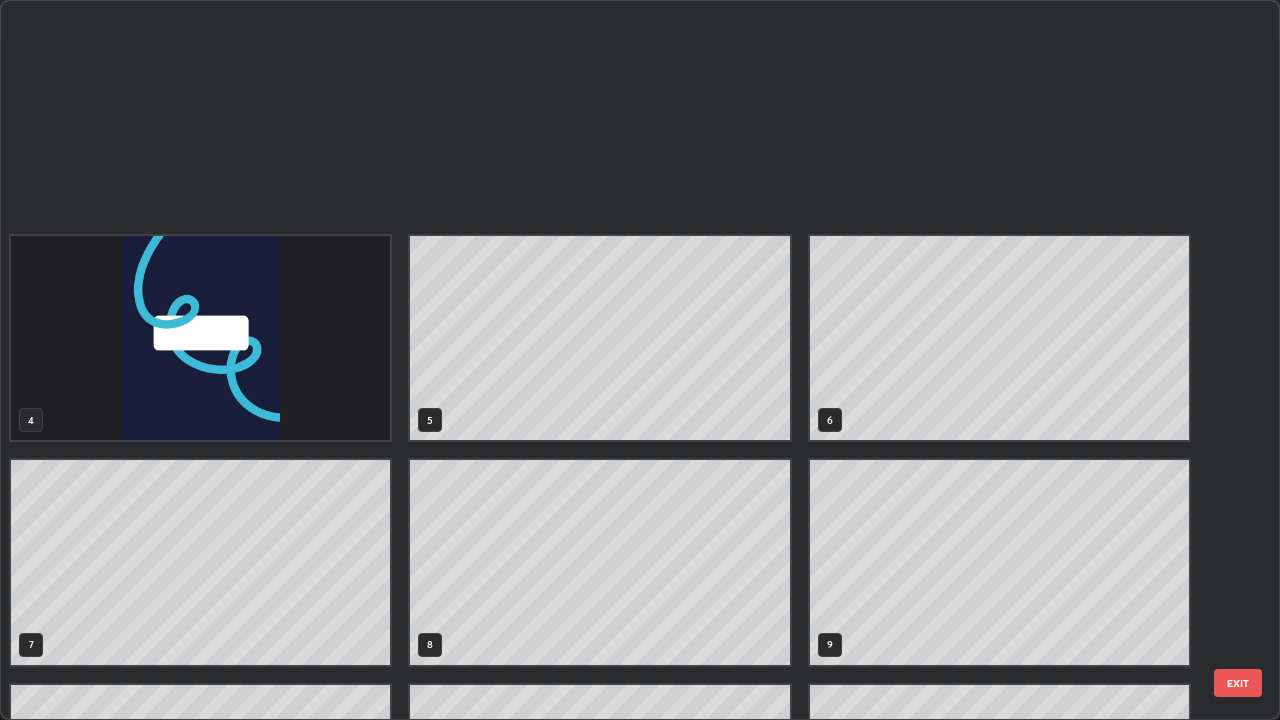 scroll, scrollTop: 629, scrollLeft: 0, axis: vertical 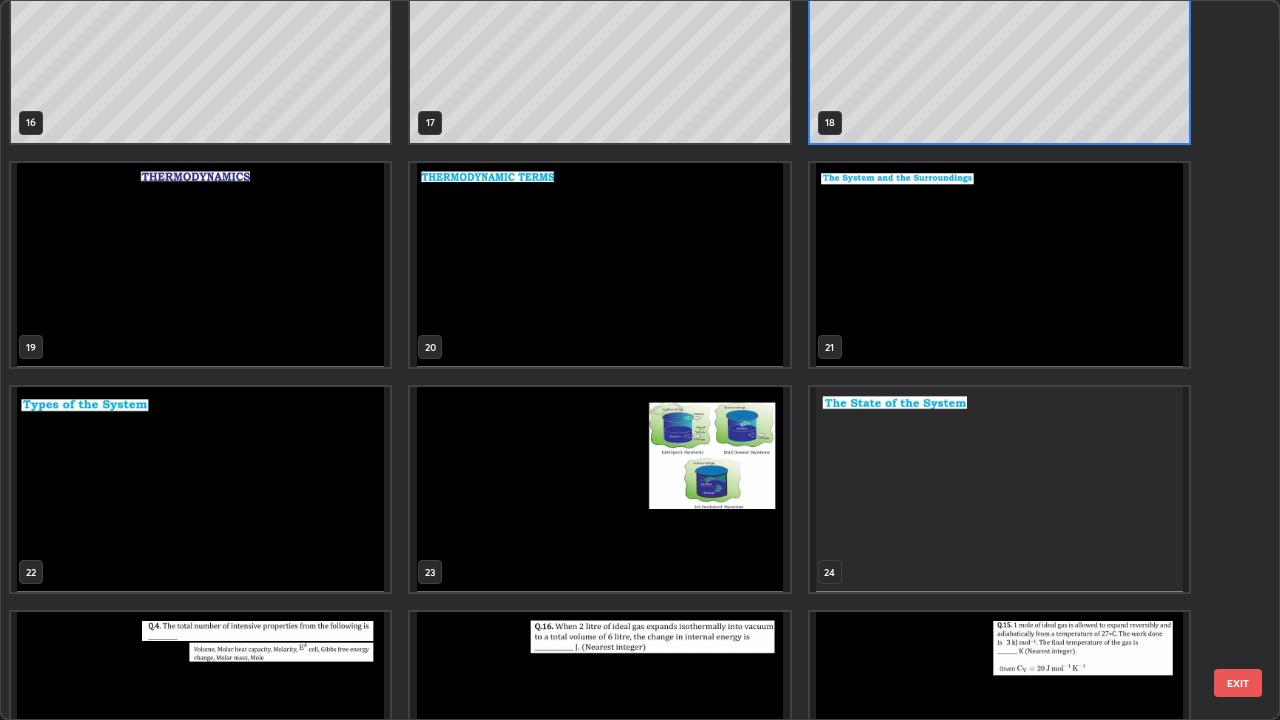click at bounding box center (599, 489) 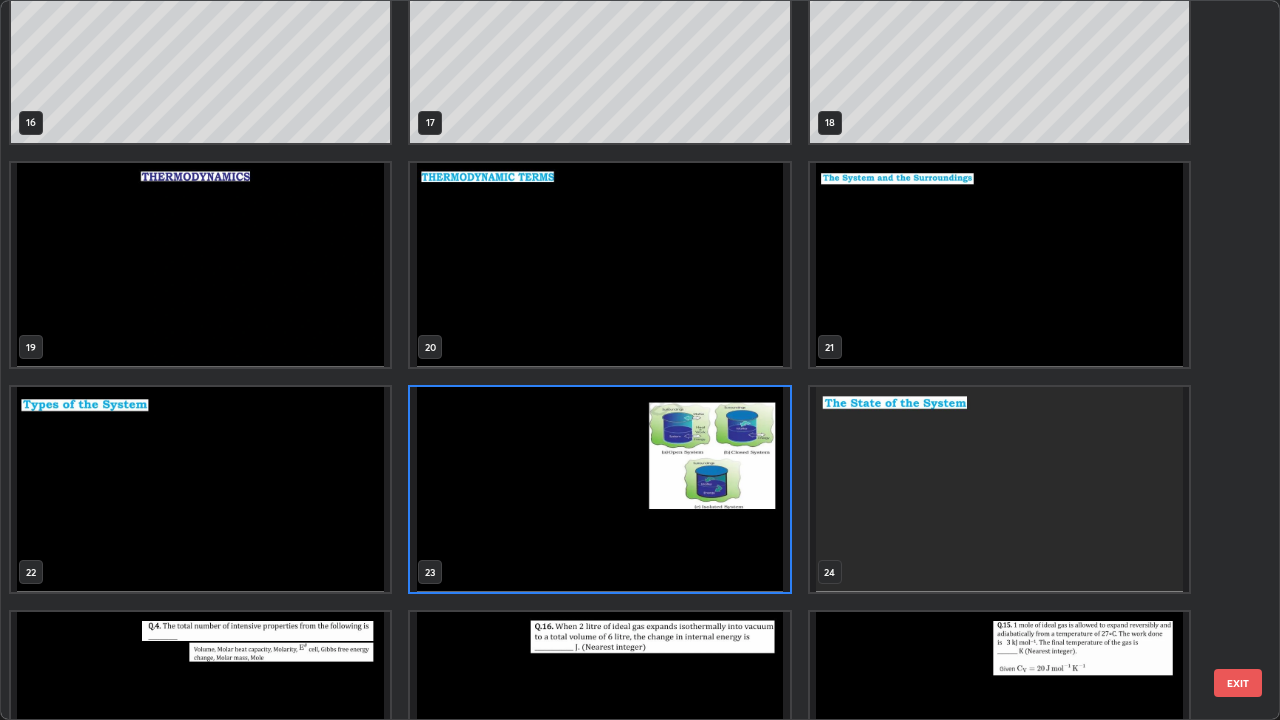 click at bounding box center [599, 489] 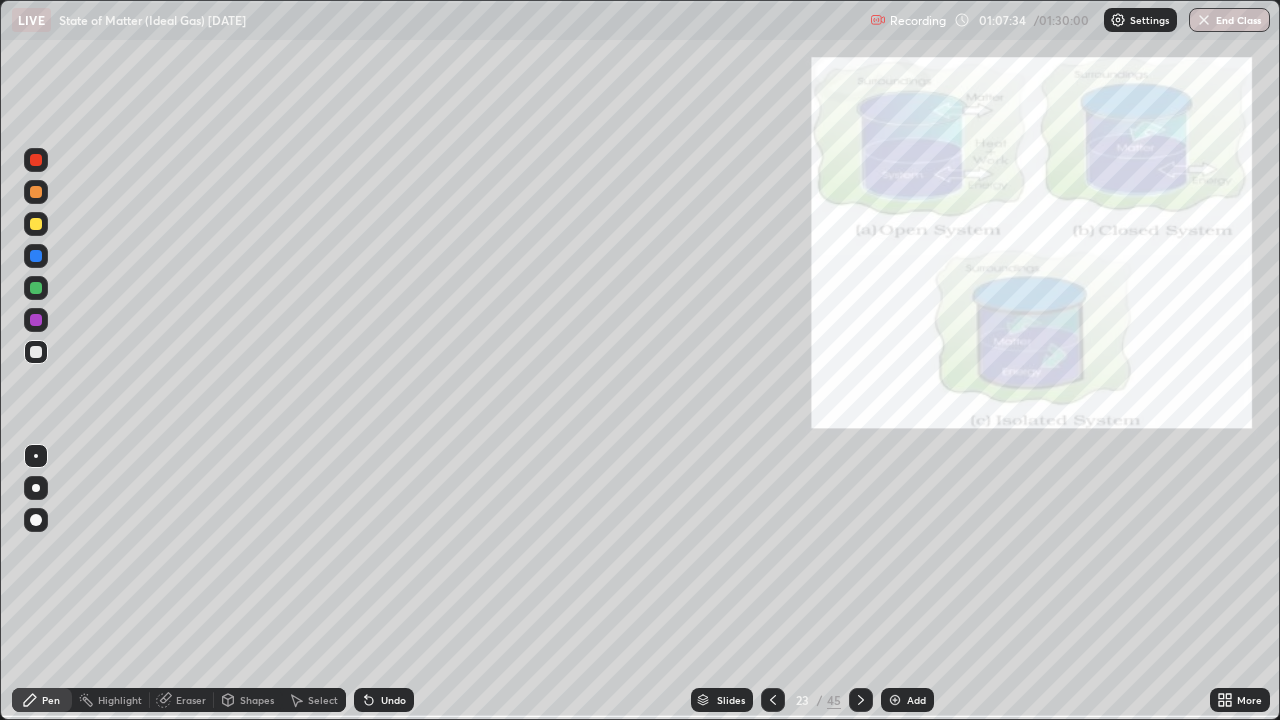 click at bounding box center (36, 224) 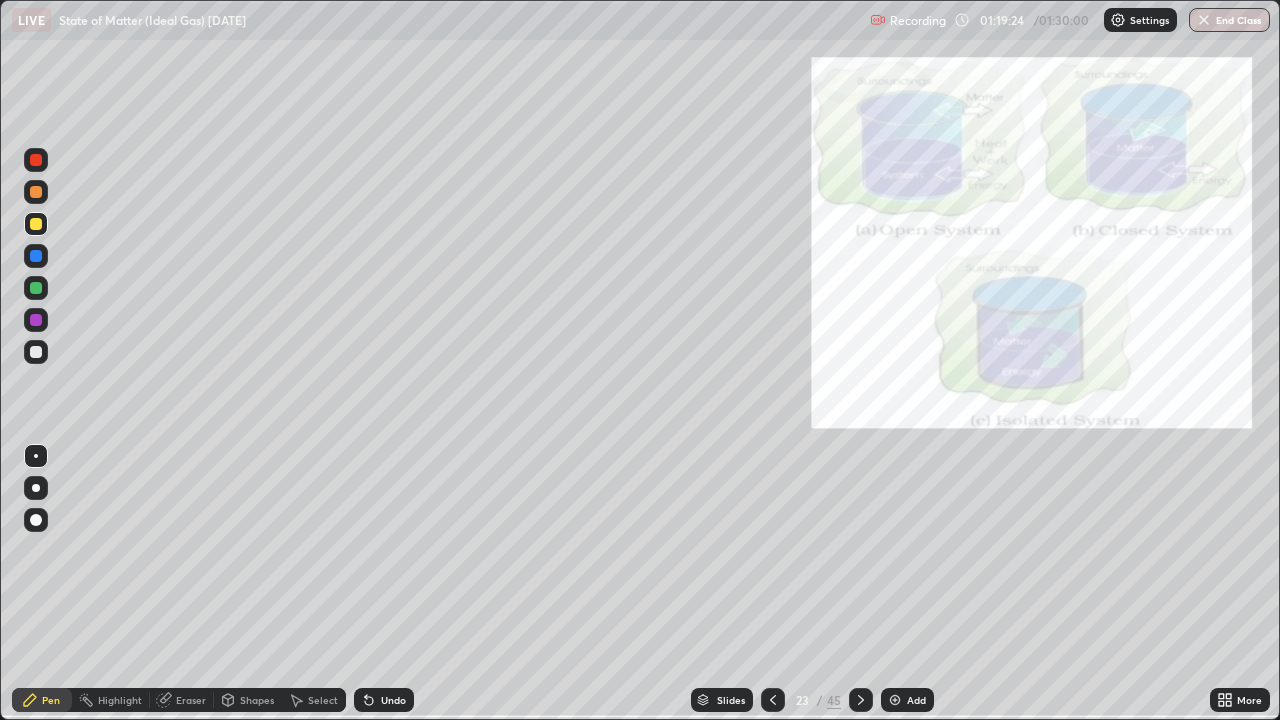 click 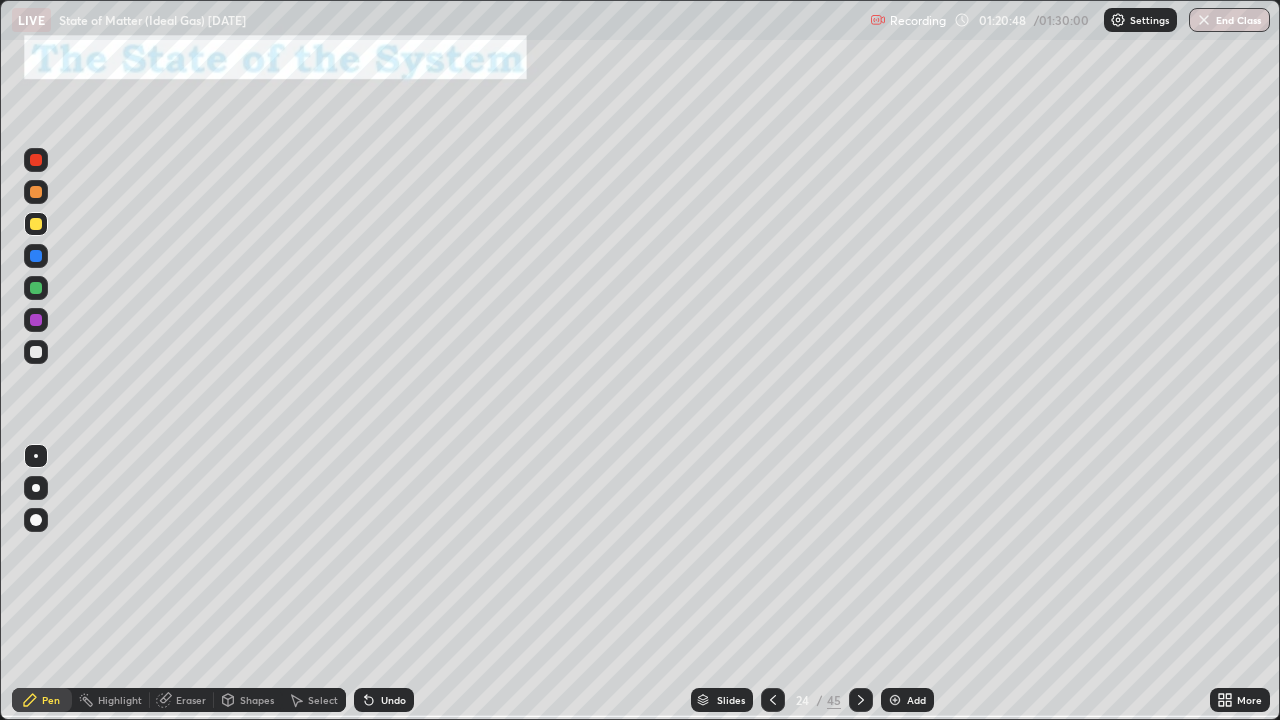 click on "End Class" at bounding box center (1229, 20) 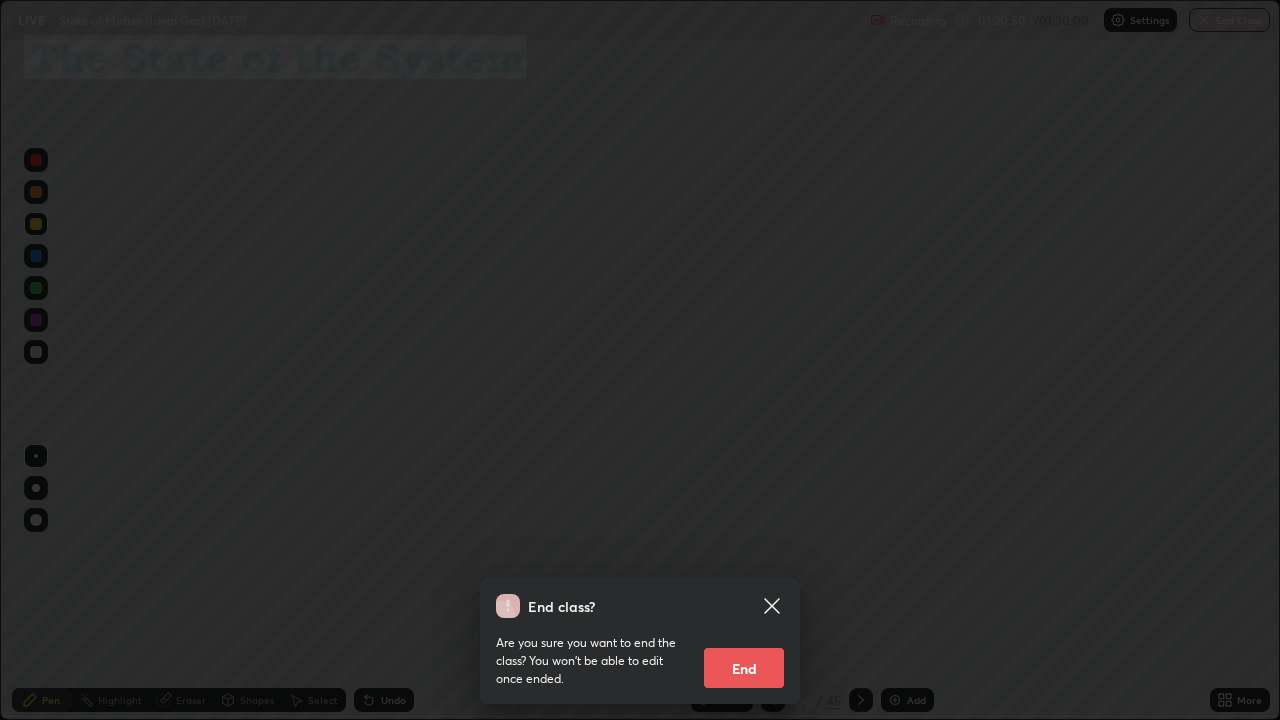 click on "End" at bounding box center [744, 668] 